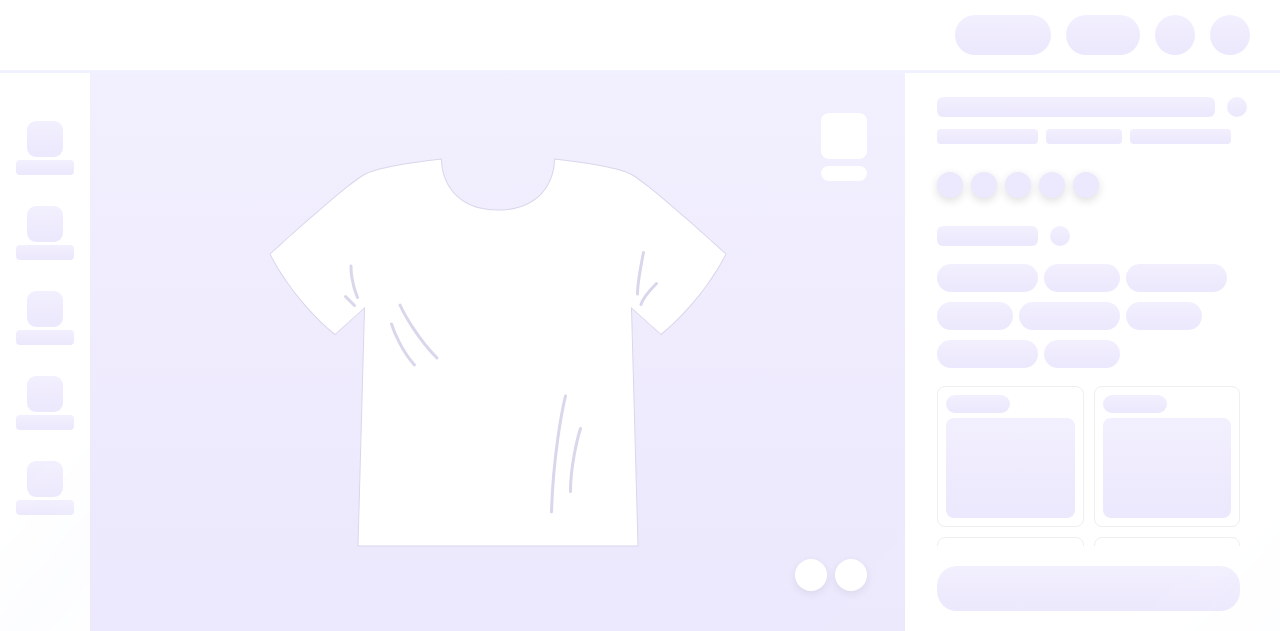 scroll, scrollTop: 0, scrollLeft: 0, axis: both 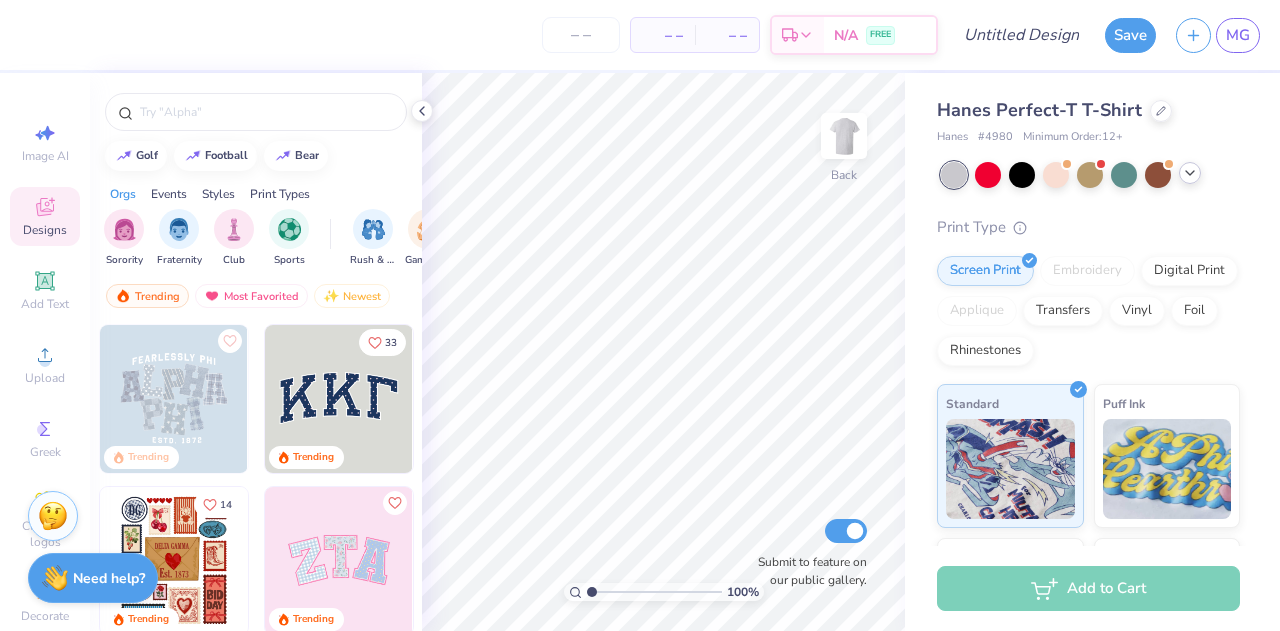 click 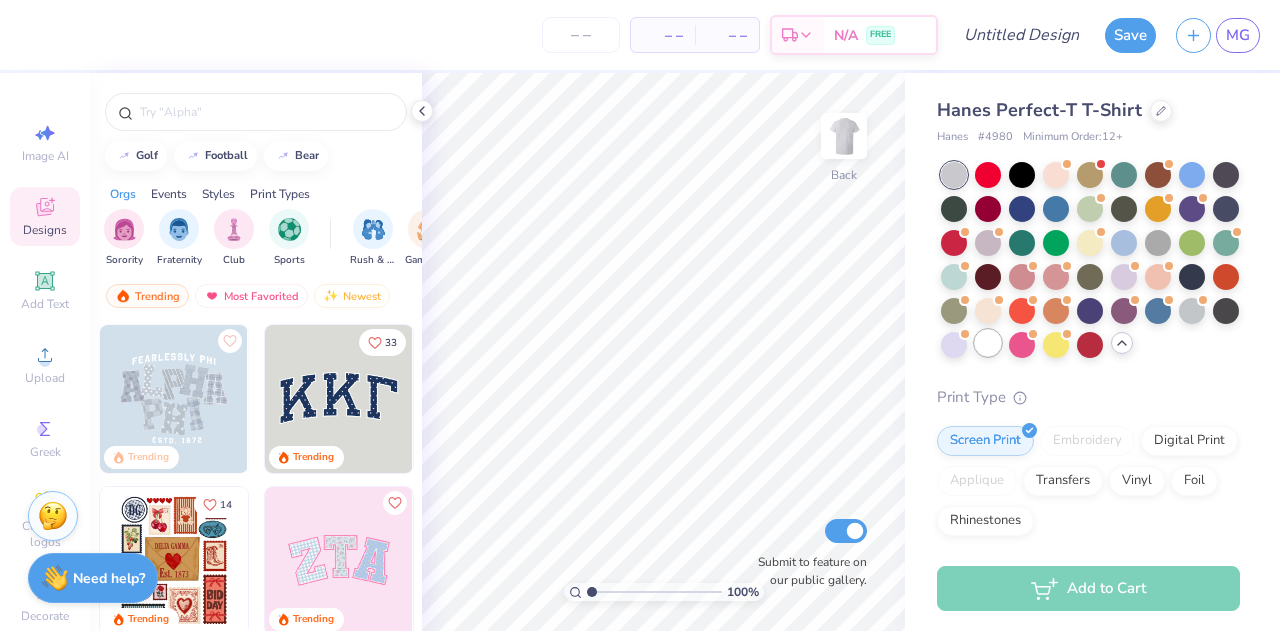 click at bounding box center (988, 343) 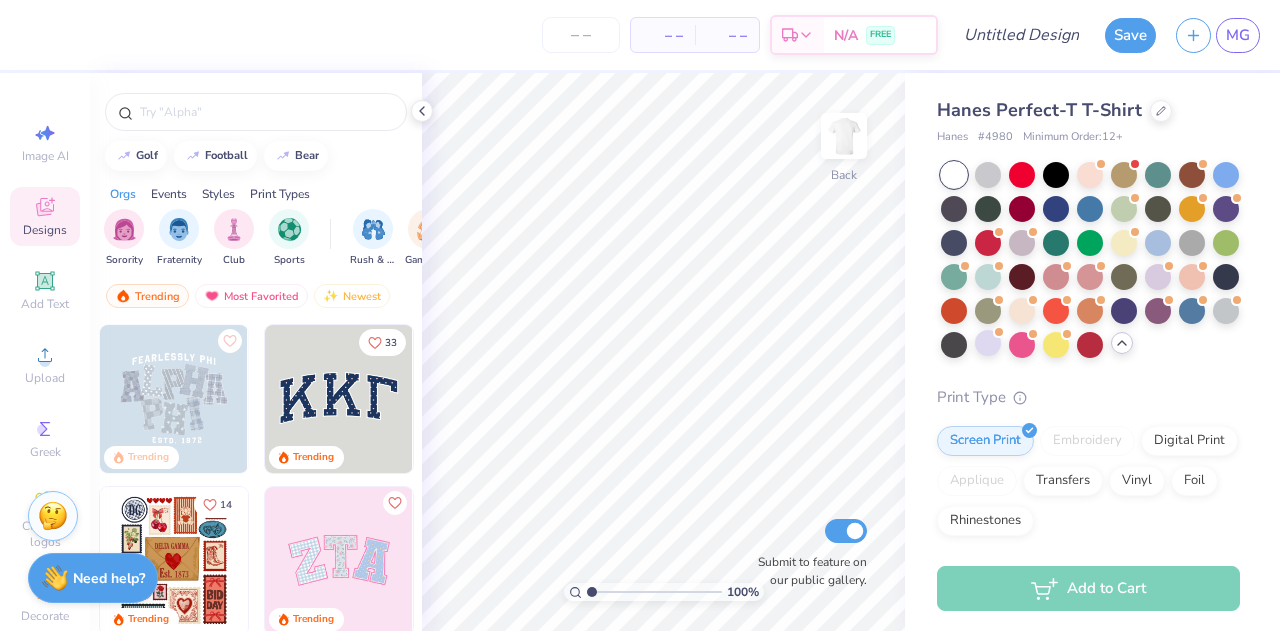click 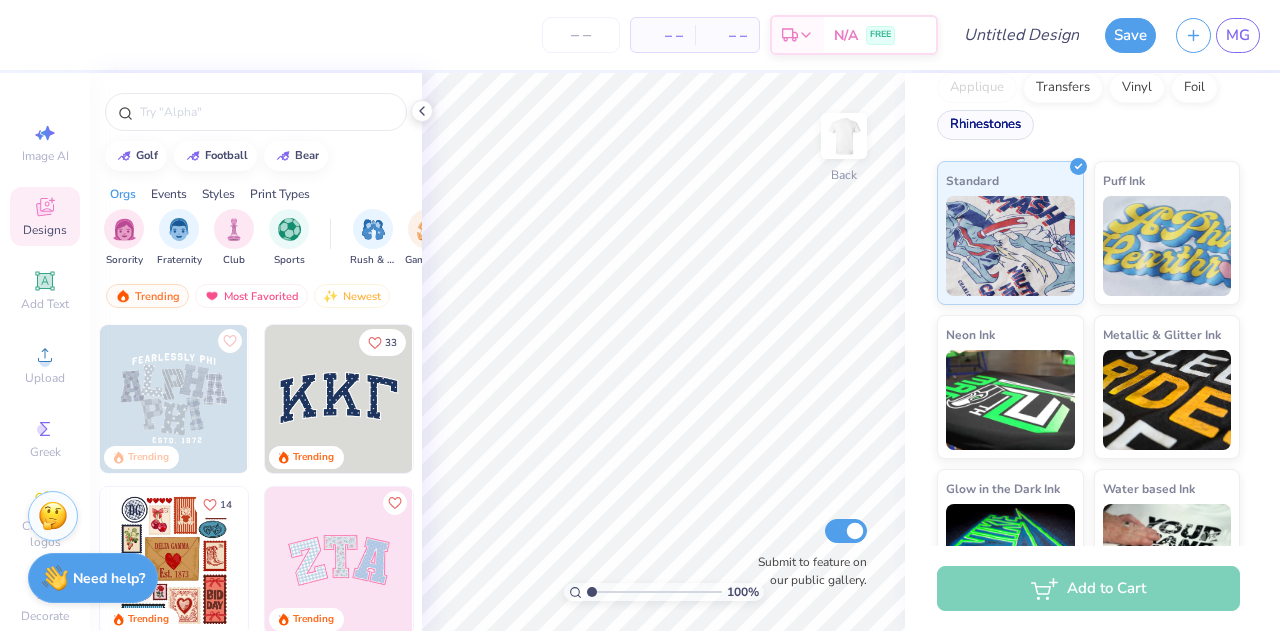 scroll, scrollTop: 289, scrollLeft: 0, axis: vertical 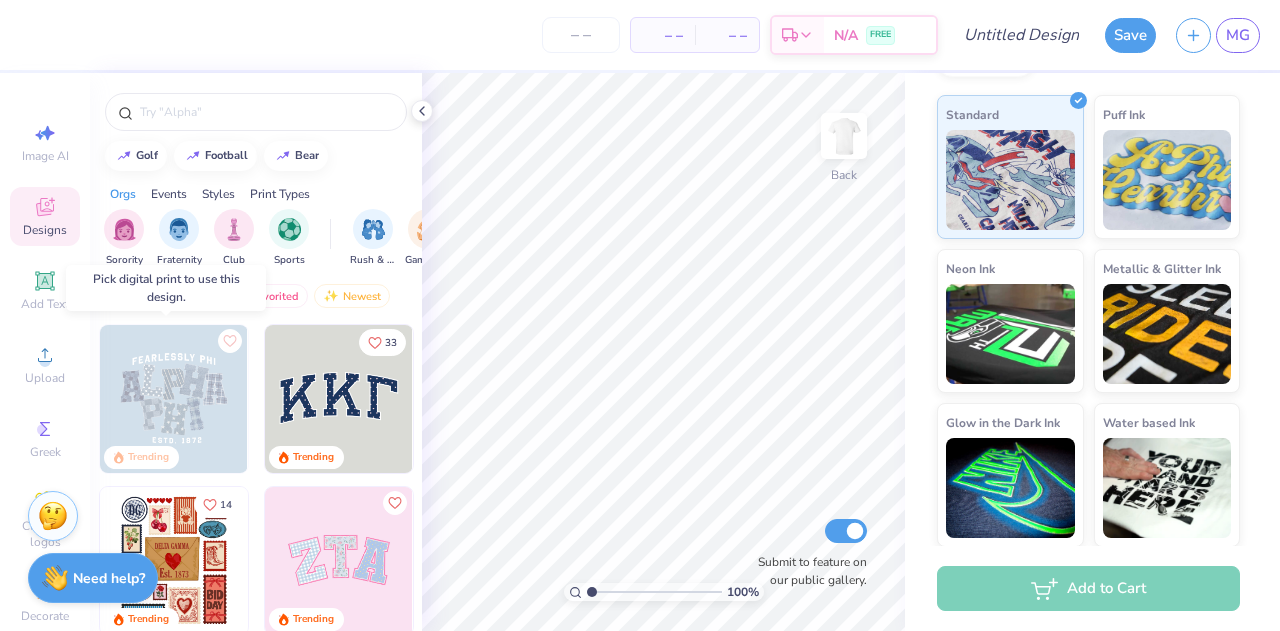 click at bounding box center [174, 399] 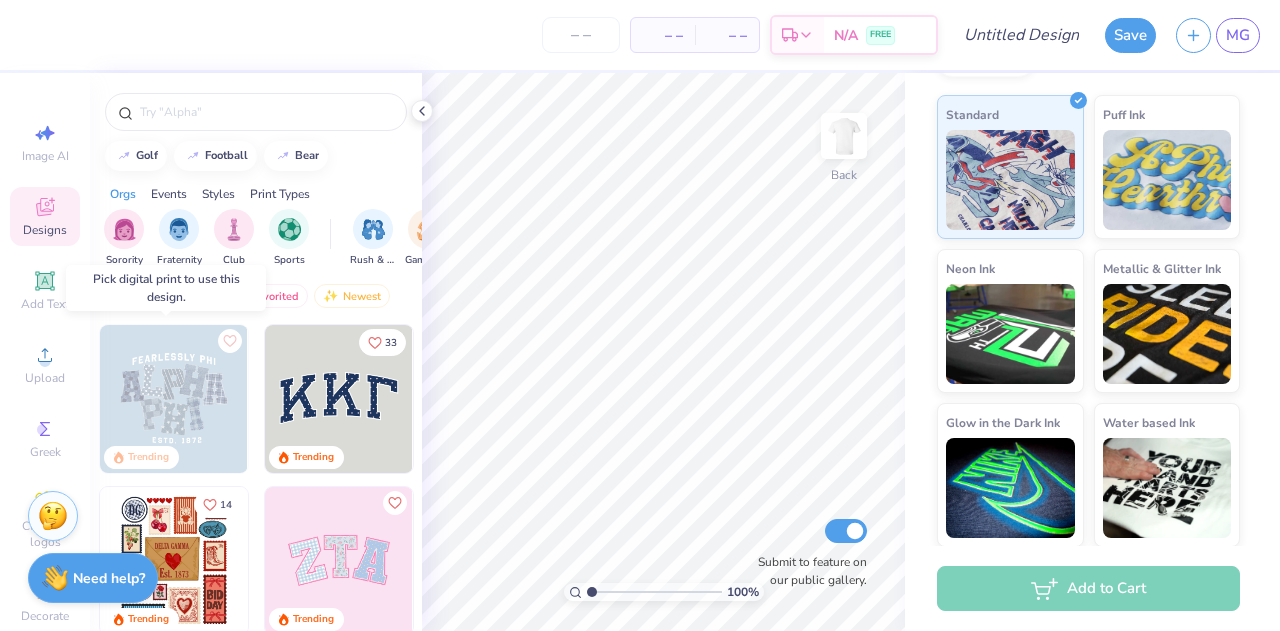 click at bounding box center (174, 399) 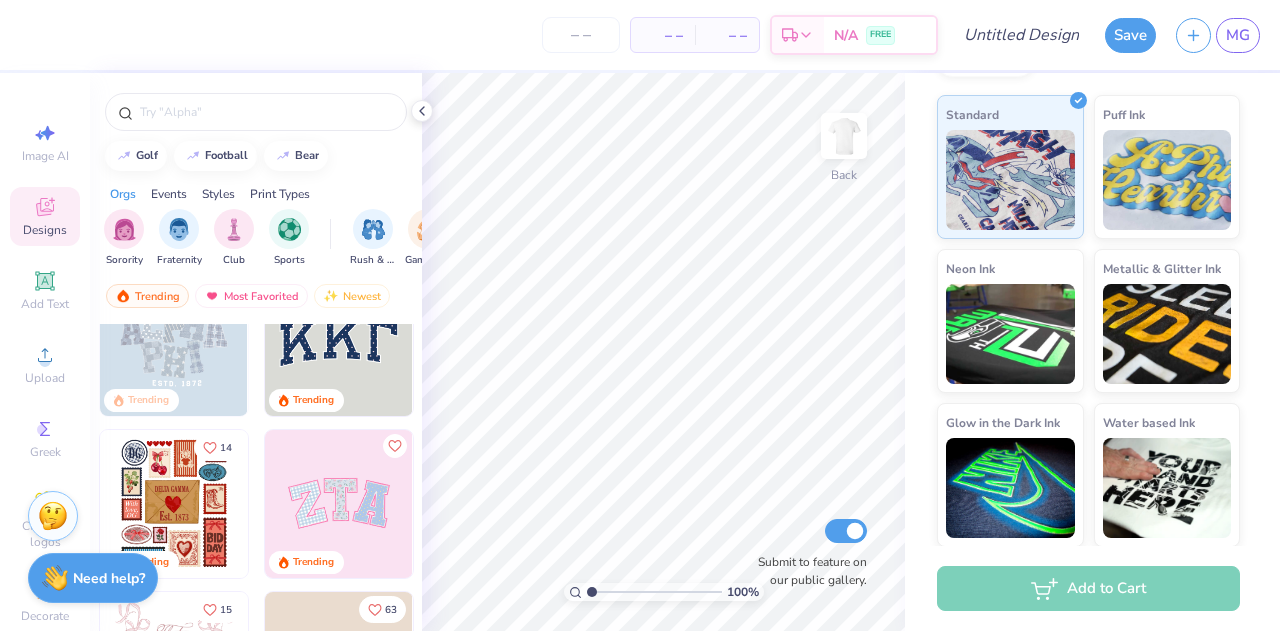 scroll, scrollTop: 0, scrollLeft: 0, axis: both 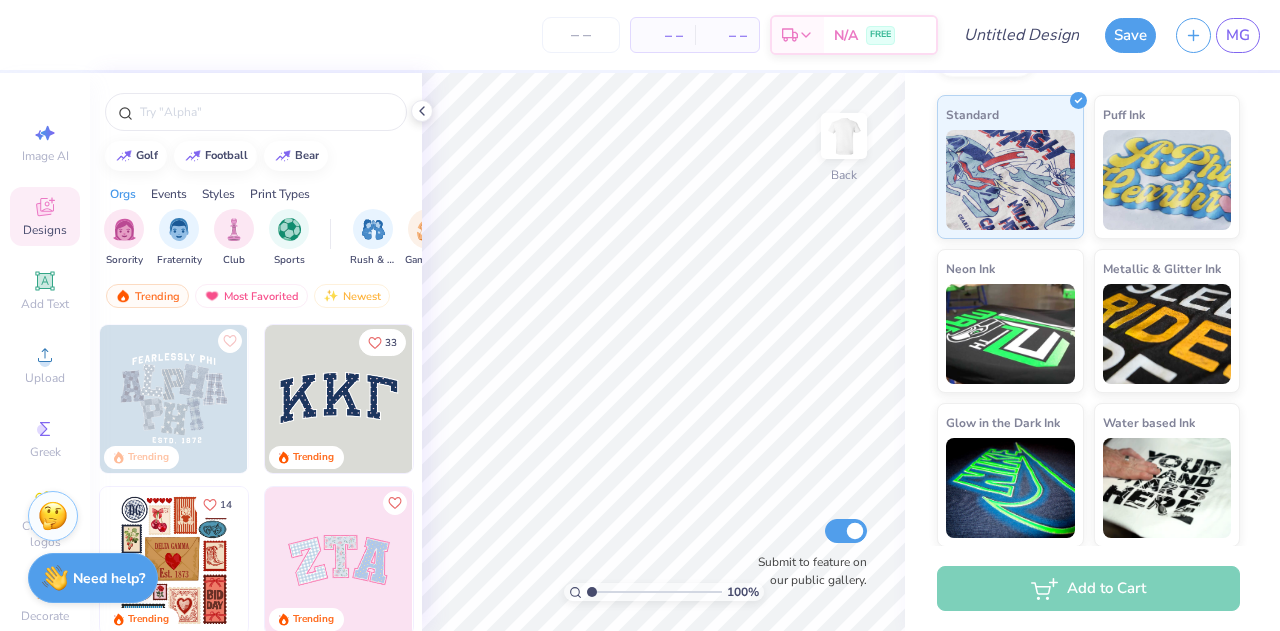 click at bounding box center (339, 399) 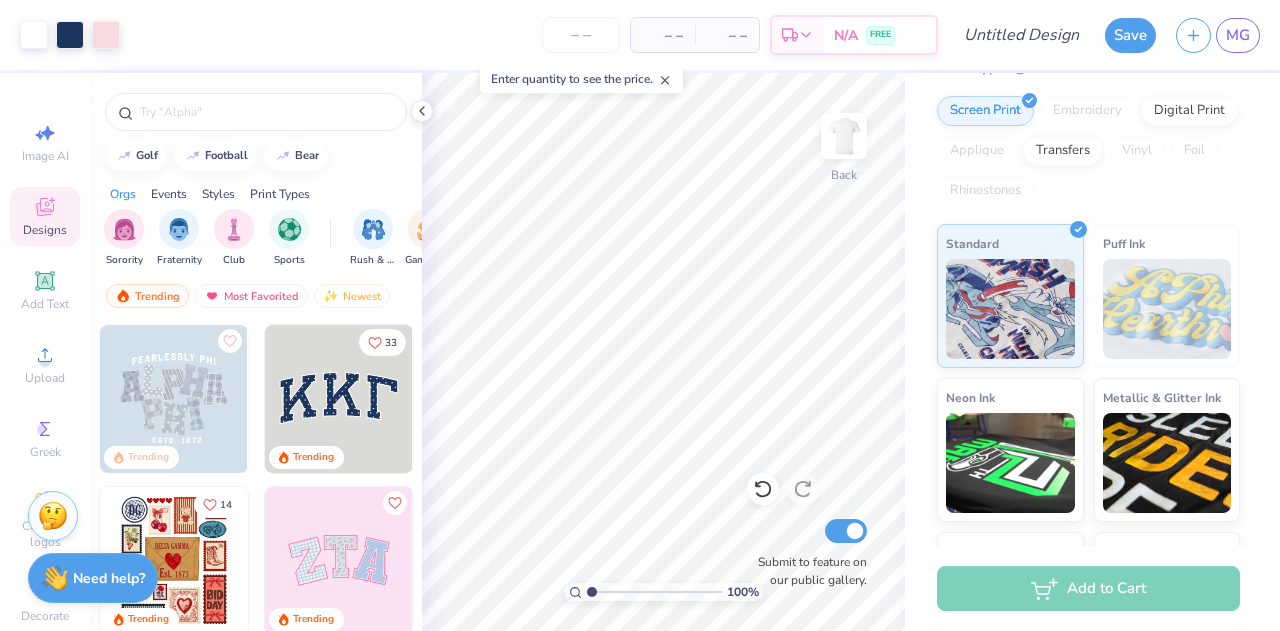 scroll, scrollTop: 289, scrollLeft: 0, axis: vertical 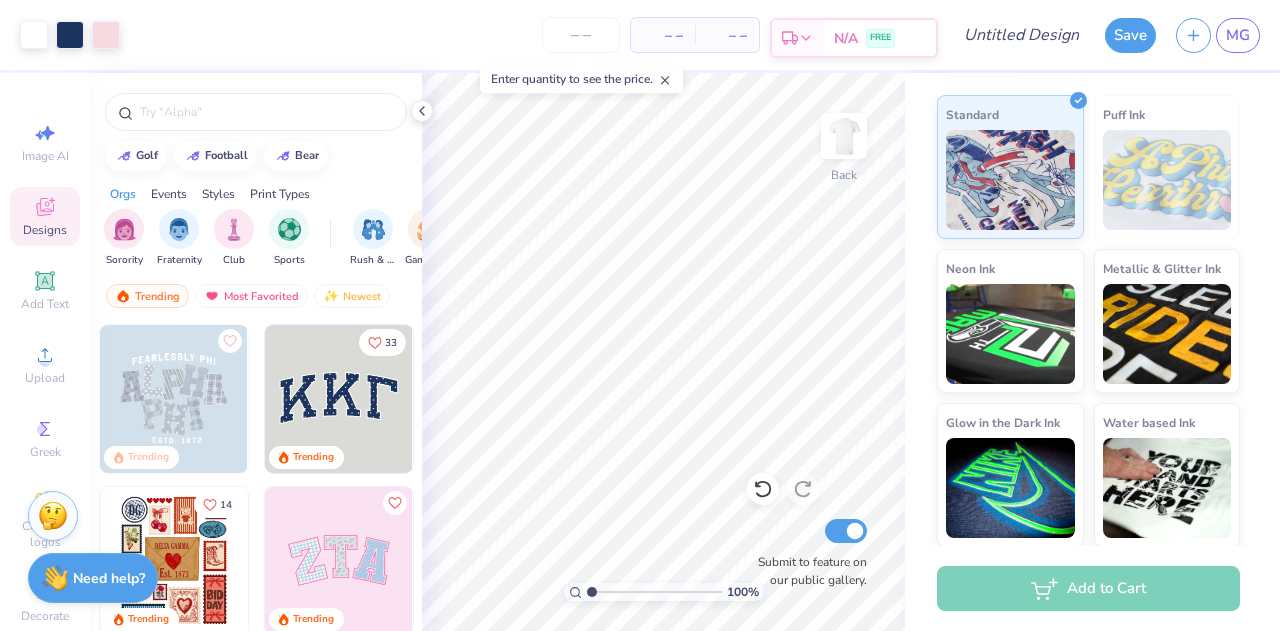 click on "N/A FREE" at bounding box center [880, 38] 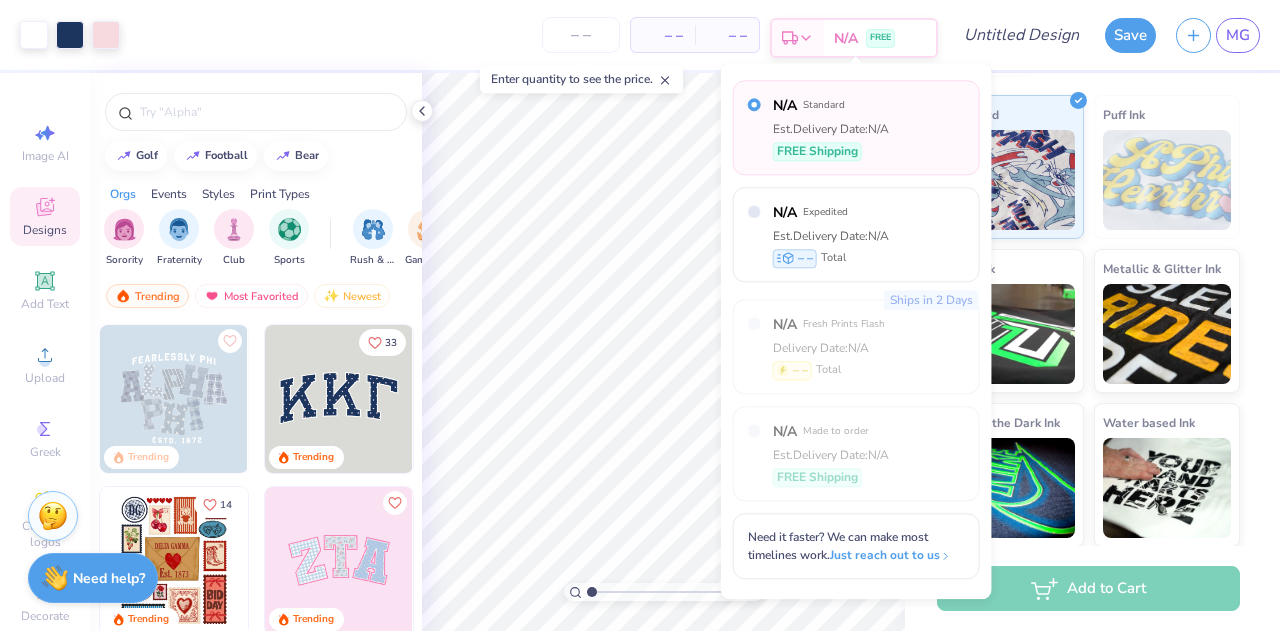 click on "N/A FREE" at bounding box center (880, 38) 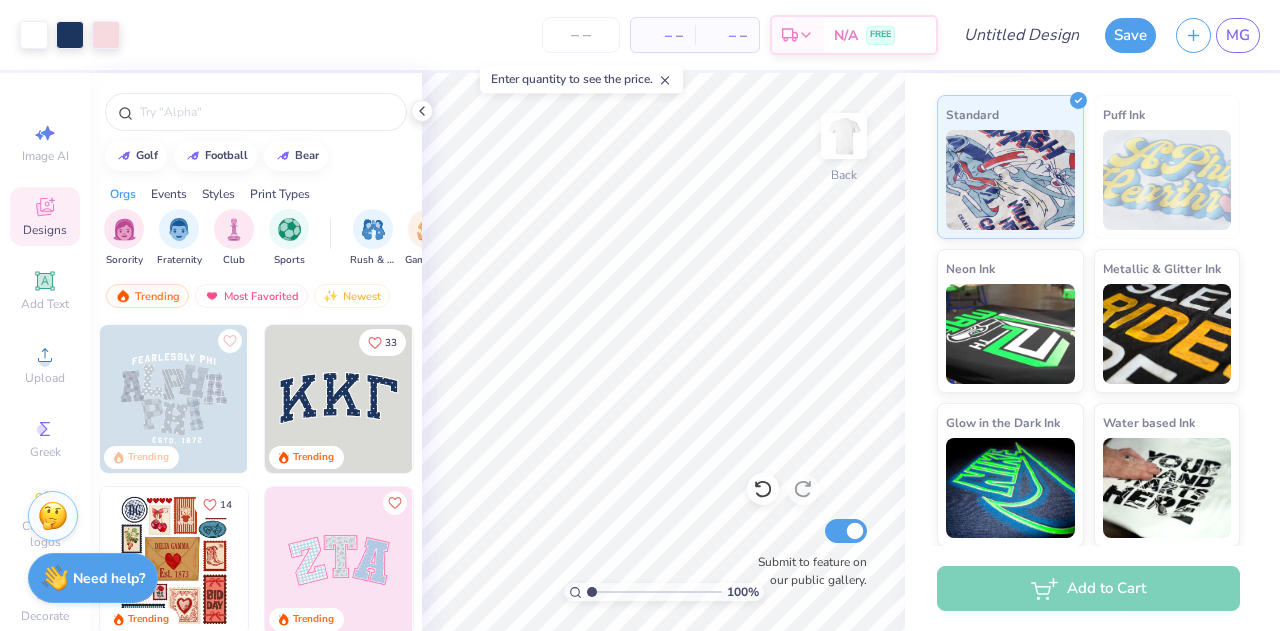 click on "Add to Cart" at bounding box center (1088, 588) 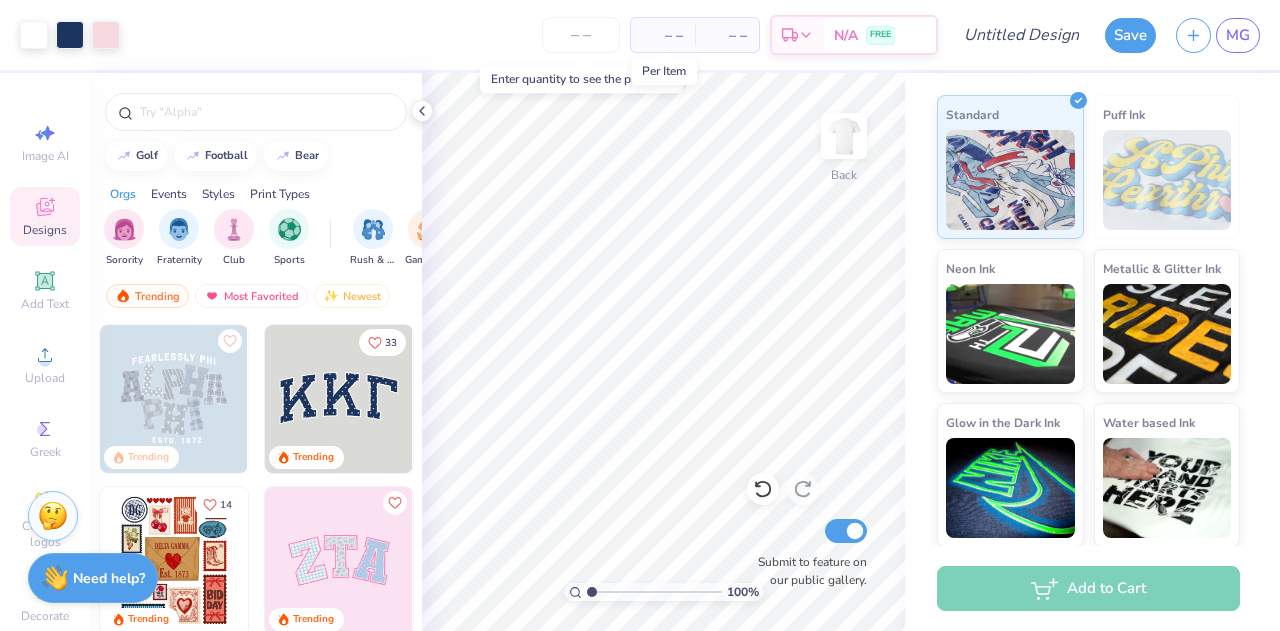 click on "– –" at bounding box center [663, 35] 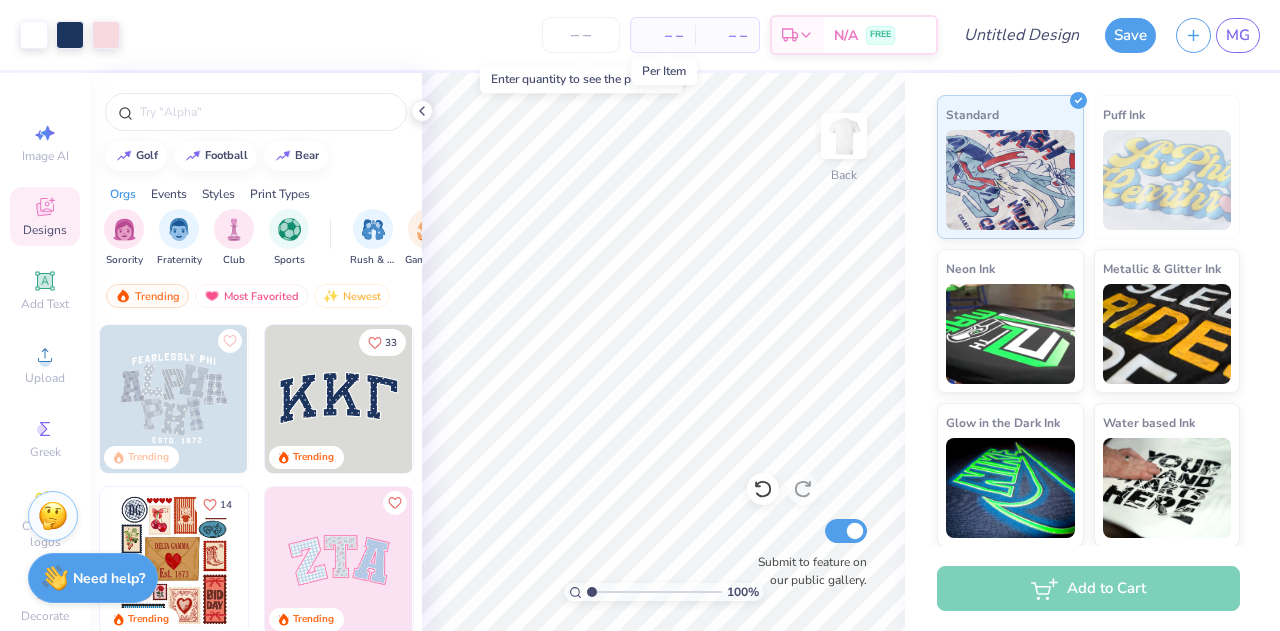 click on "– –" at bounding box center [663, 35] 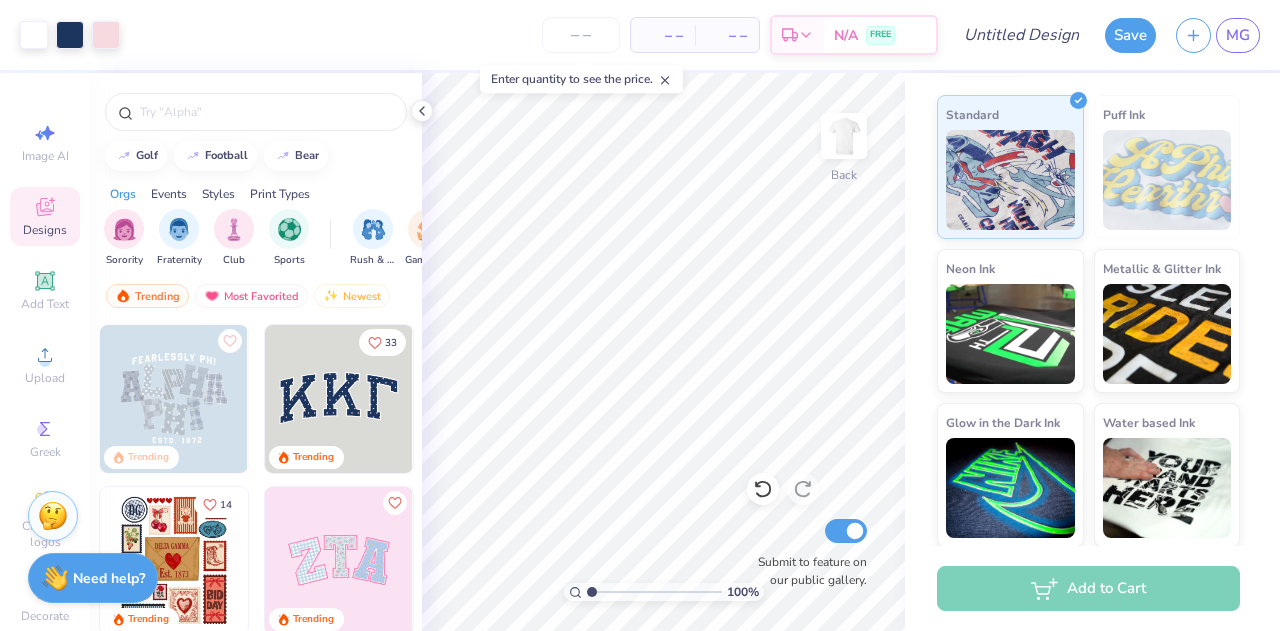 click on "– –" at bounding box center [727, 35] 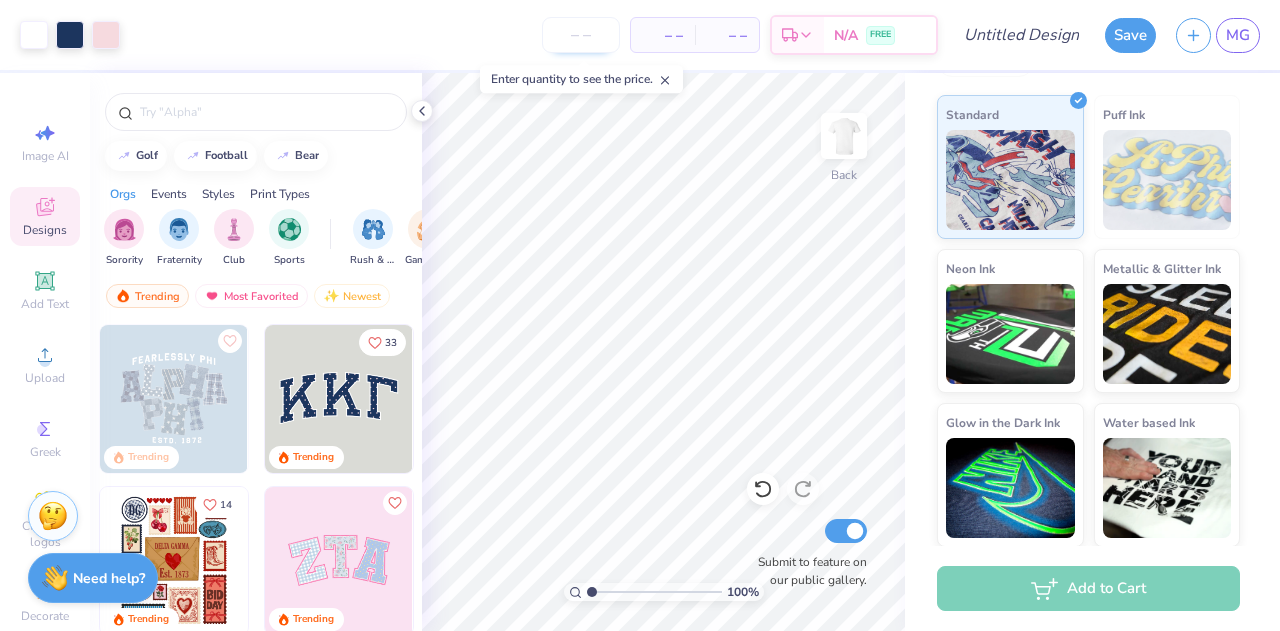 click at bounding box center (581, 35) 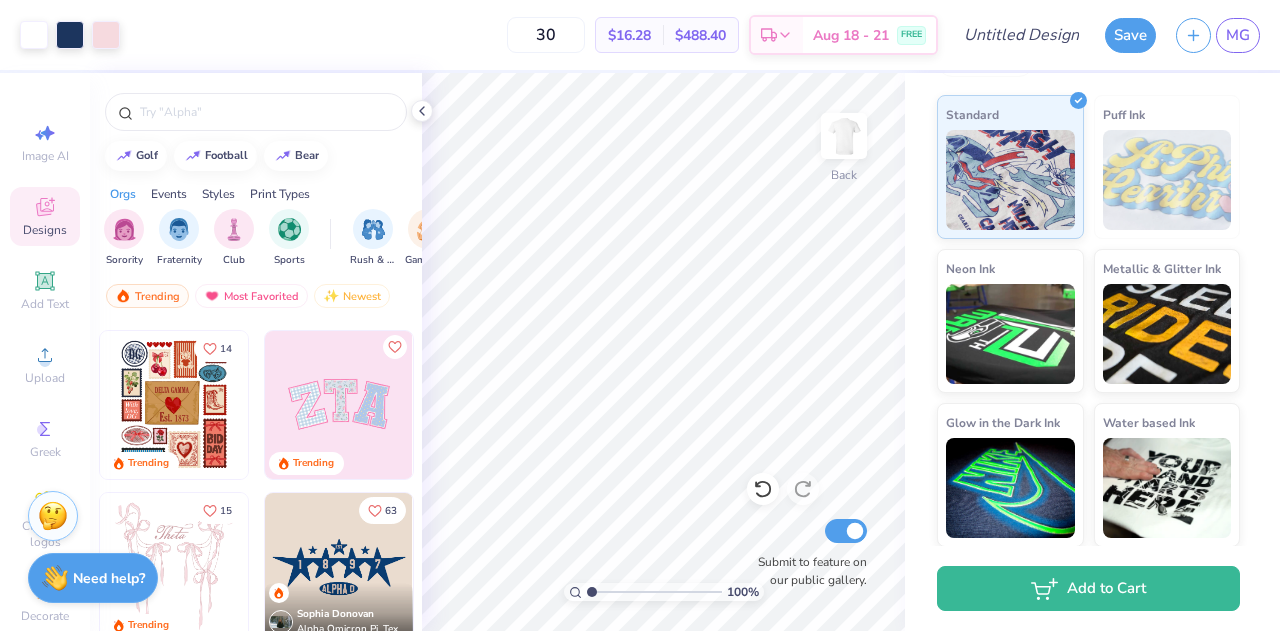 scroll, scrollTop: 0, scrollLeft: 0, axis: both 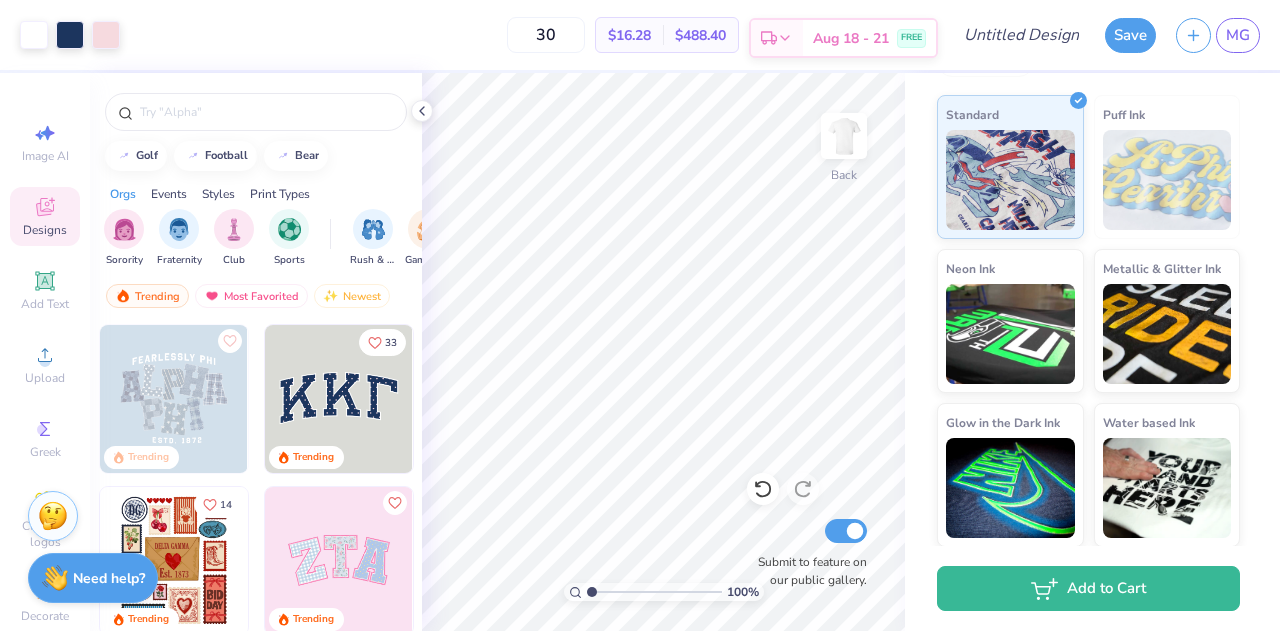 type on "30" 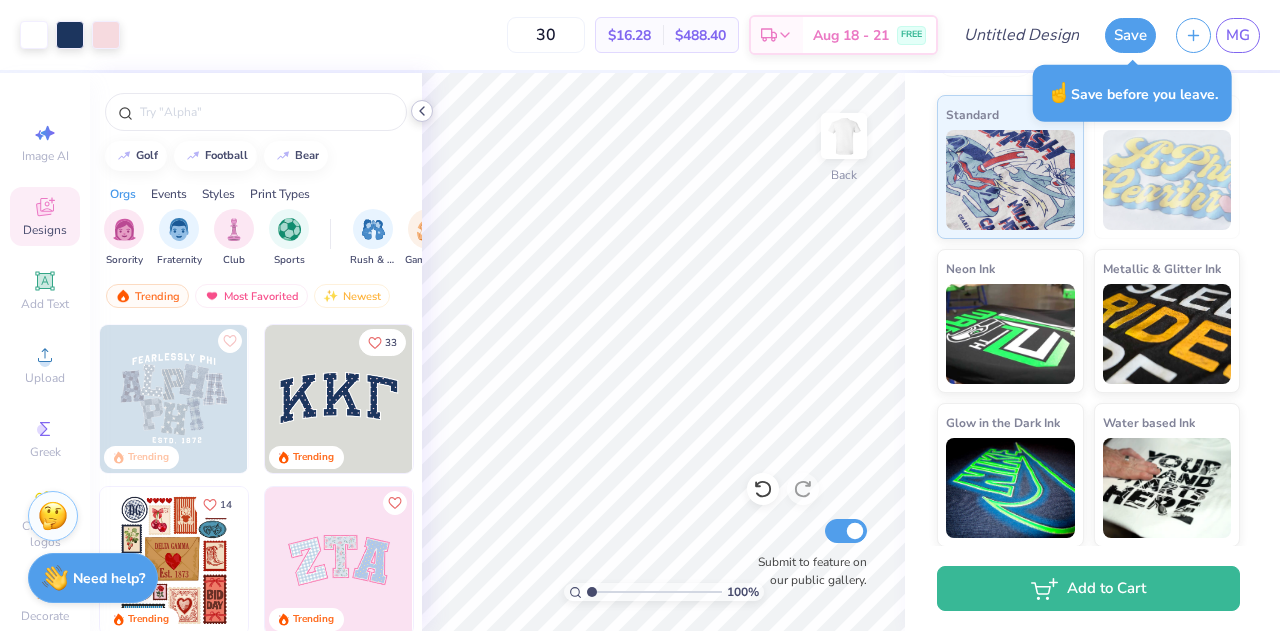 click 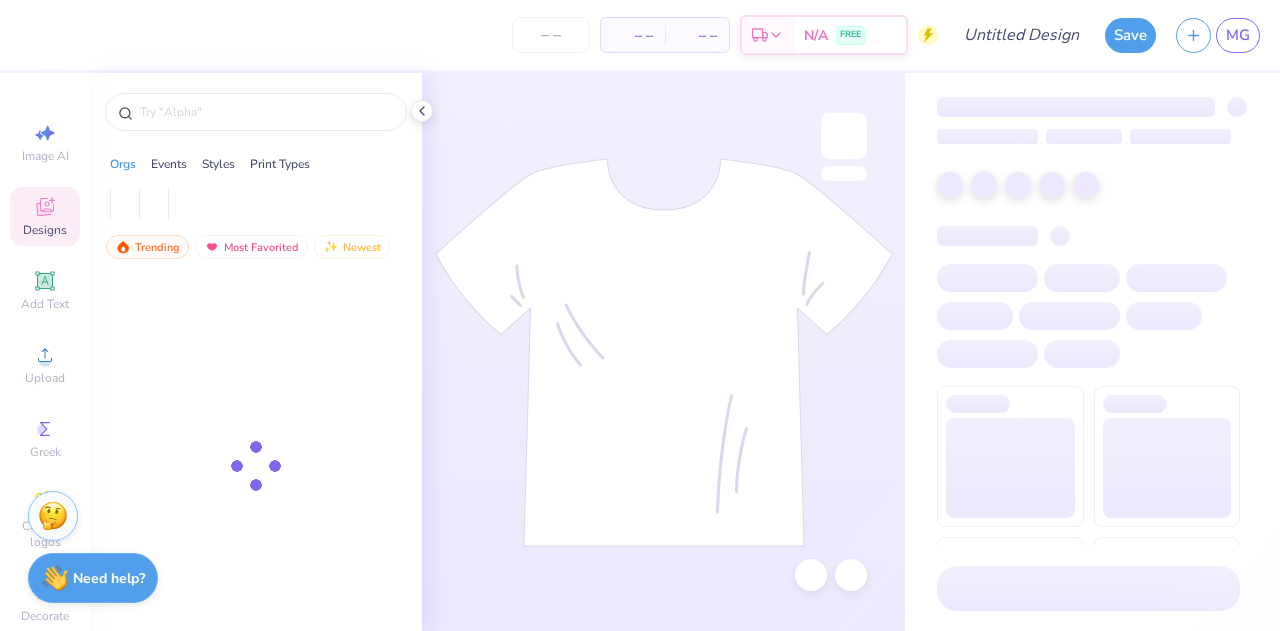 scroll, scrollTop: 0, scrollLeft: 0, axis: both 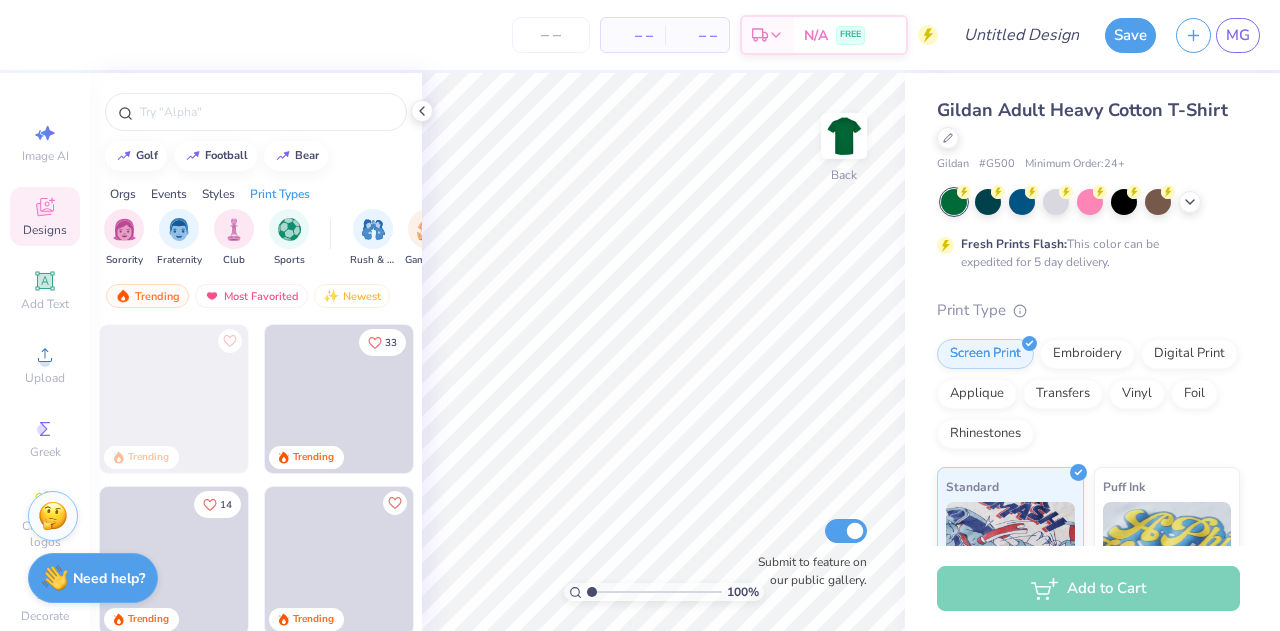 click on "# G500" at bounding box center [997, 164] 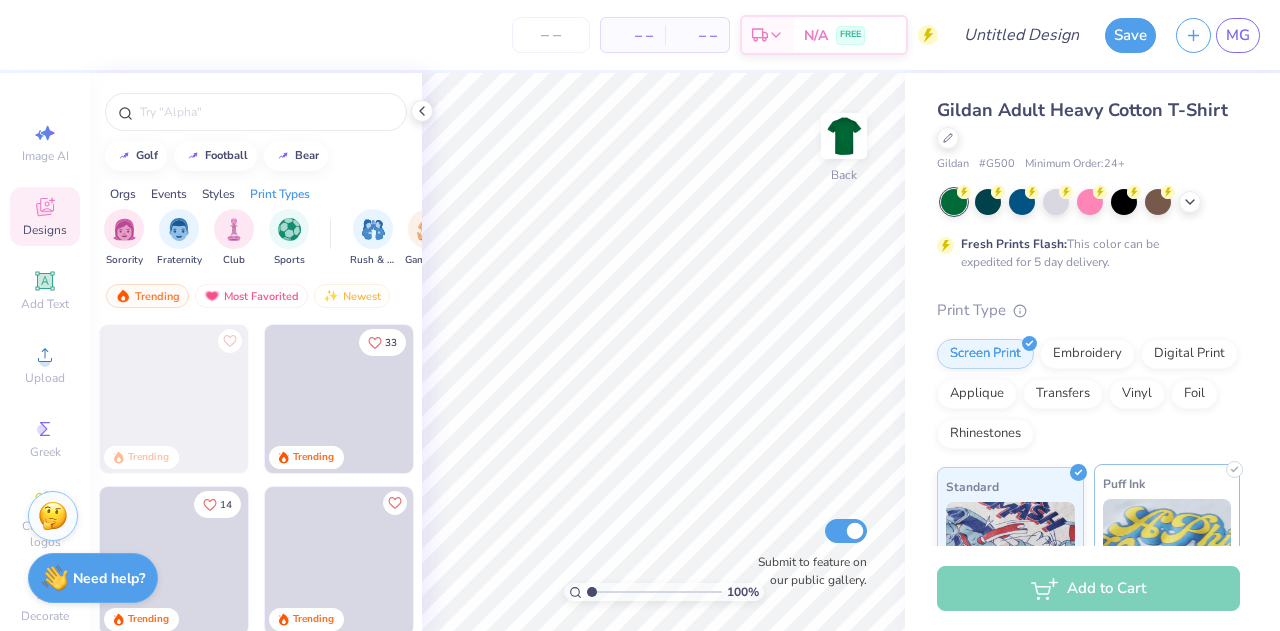 scroll, scrollTop: 0, scrollLeft: 0, axis: both 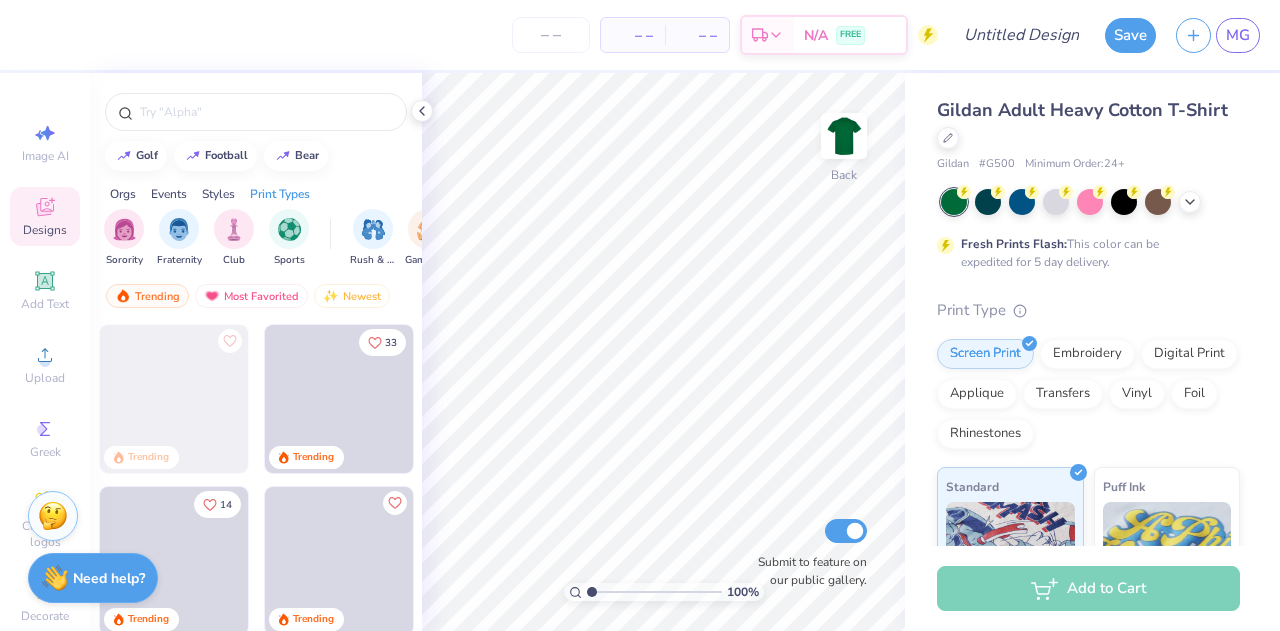 click on "Gildan Adult Heavy Cotton T-Shirt Gildan # G500 Minimum Order:  24 +   Fresh Prints Flash:  This color can be expedited for 5 day delivery. Print Type Screen Print Embroidery Digital Print Applique Transfers Vinyl Foil Rhinestones Standard Puff Ink Neon Ink Metallic & Glitter Ink Glow in the Dark Ink Water based Ink" at bounding box center (1088, 508) 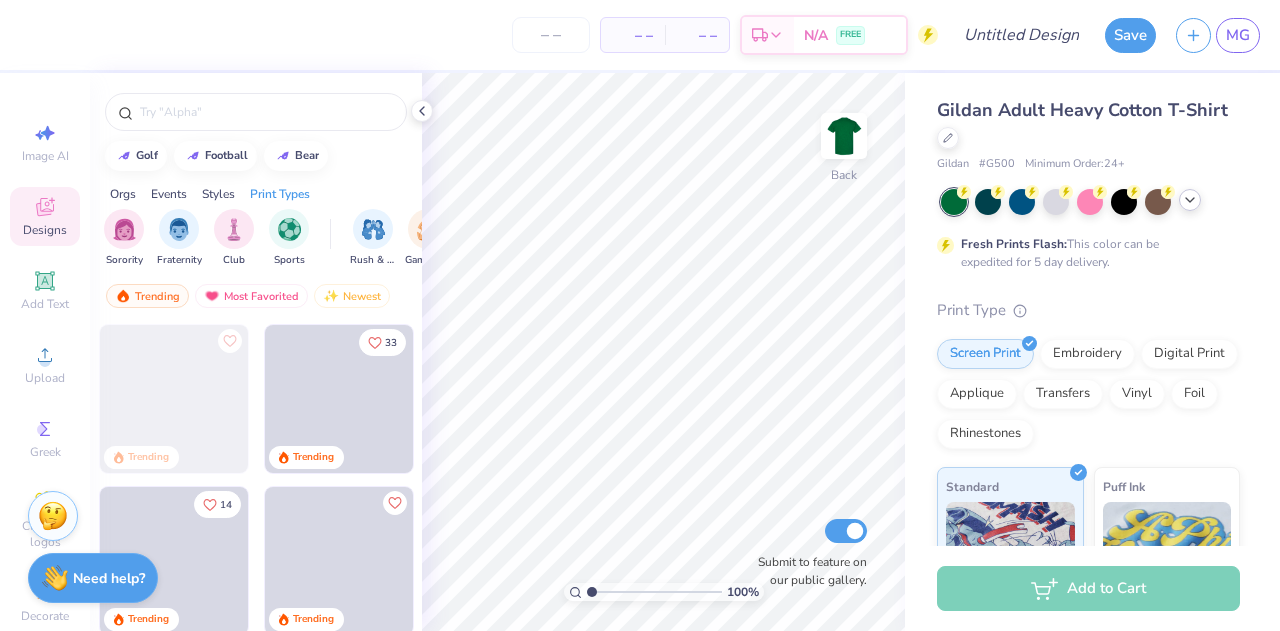 click 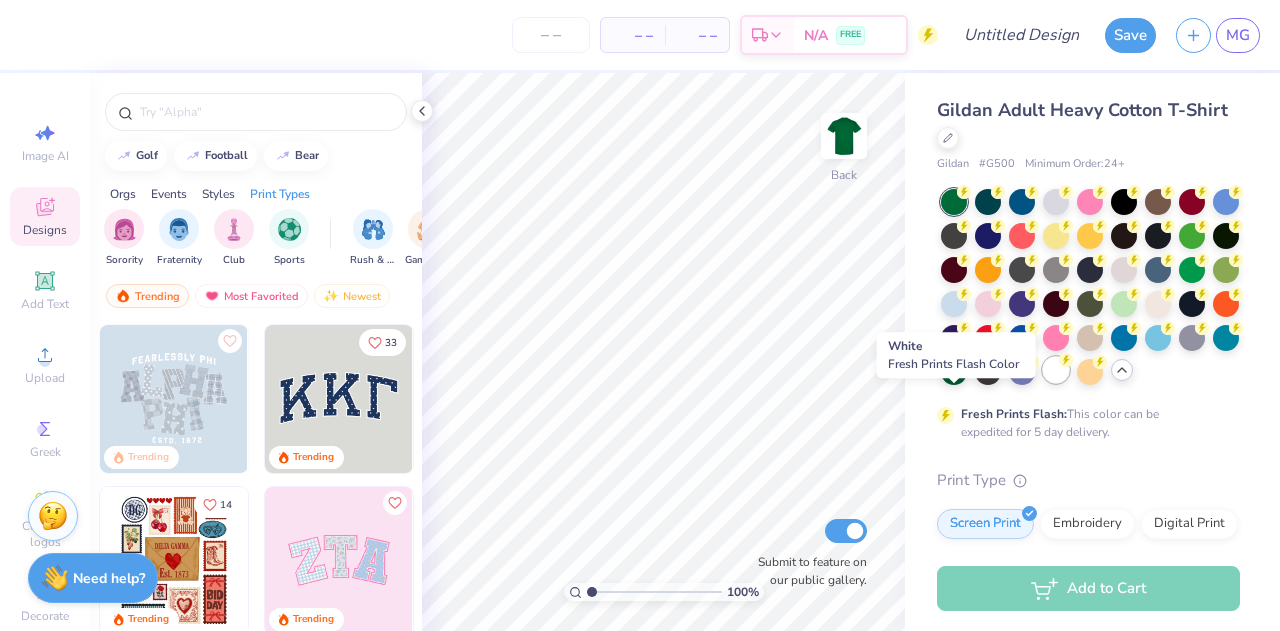 click at bounding box center [1056, 370] 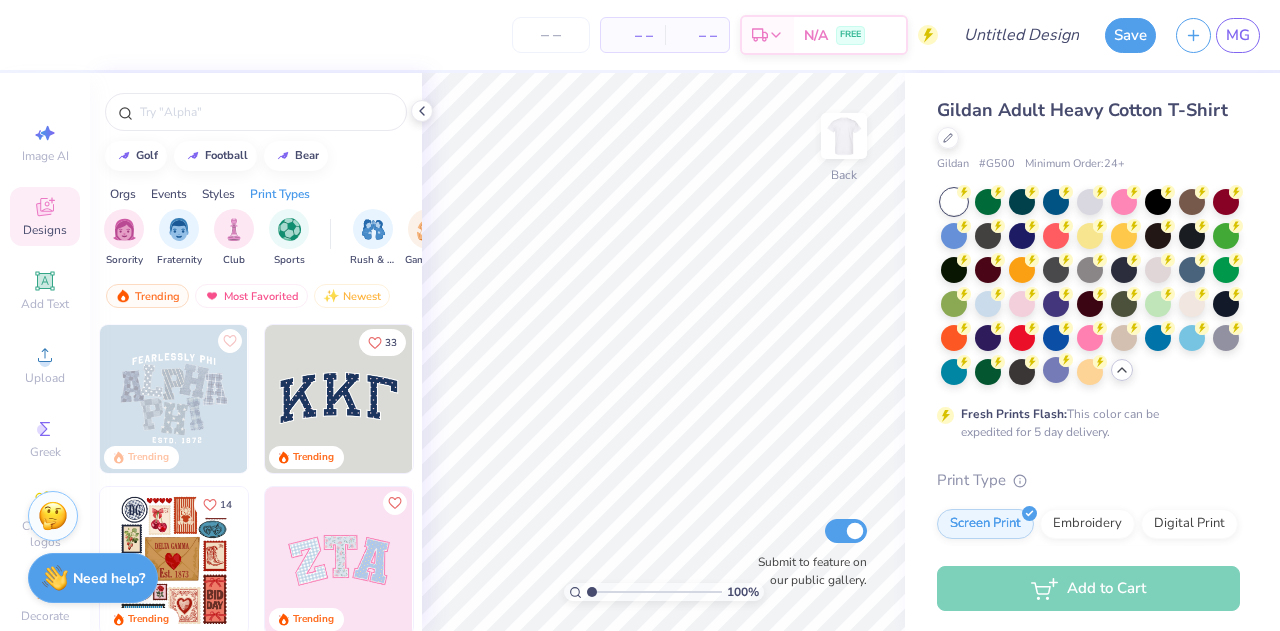 click at bounding box center [339, 399] 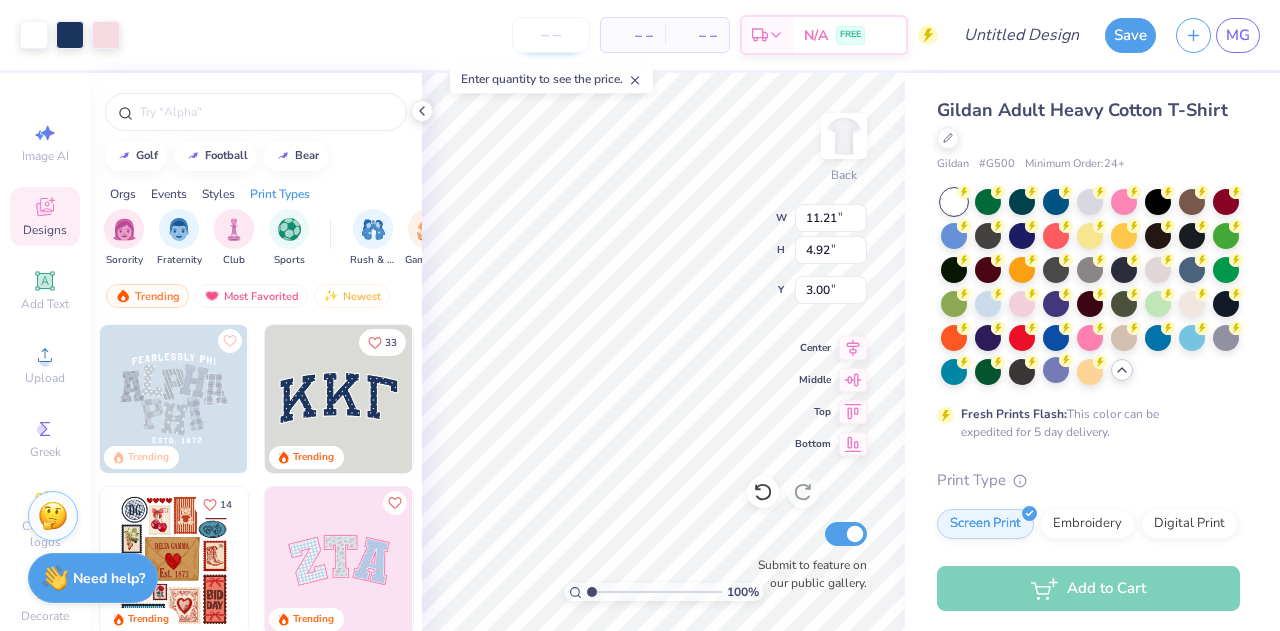 click at bounding box center [551, 35] 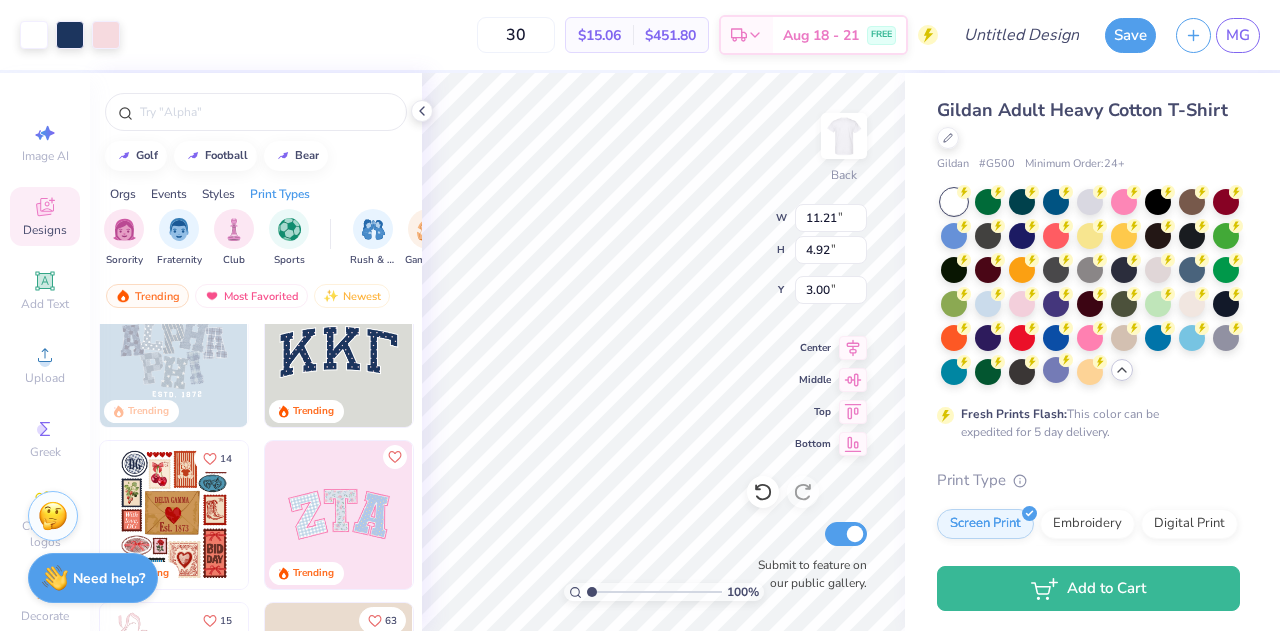 scroll, scrollTop: 43, scrollLeft: 0, axis: vertical 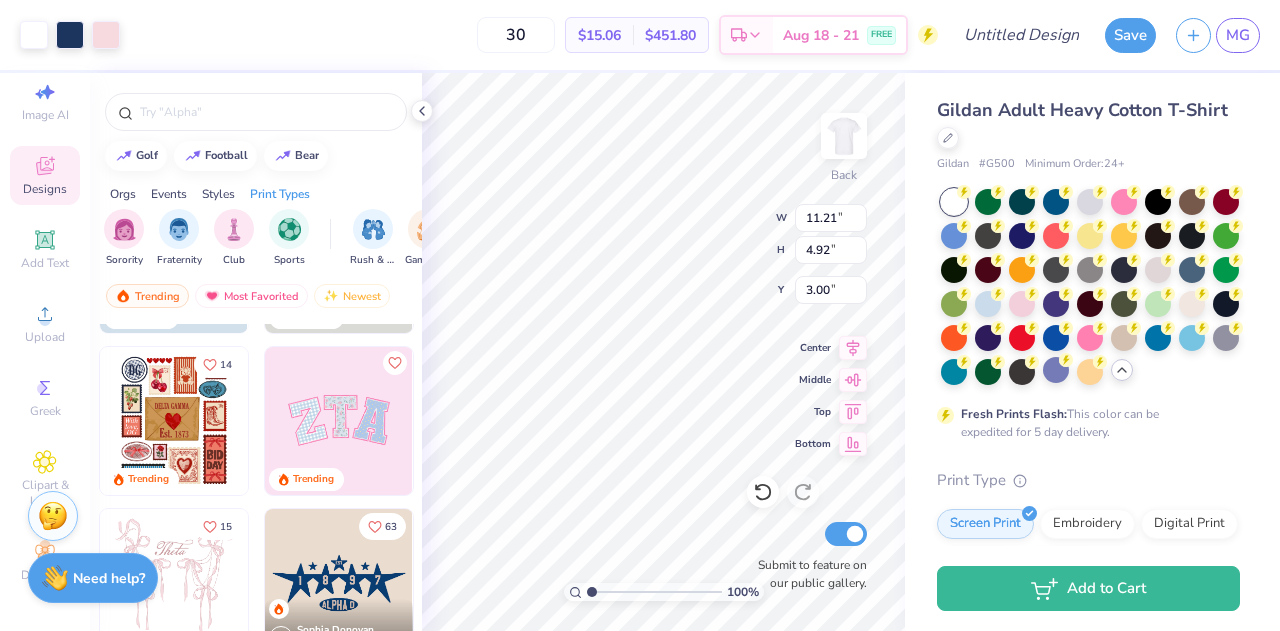 type on "30" 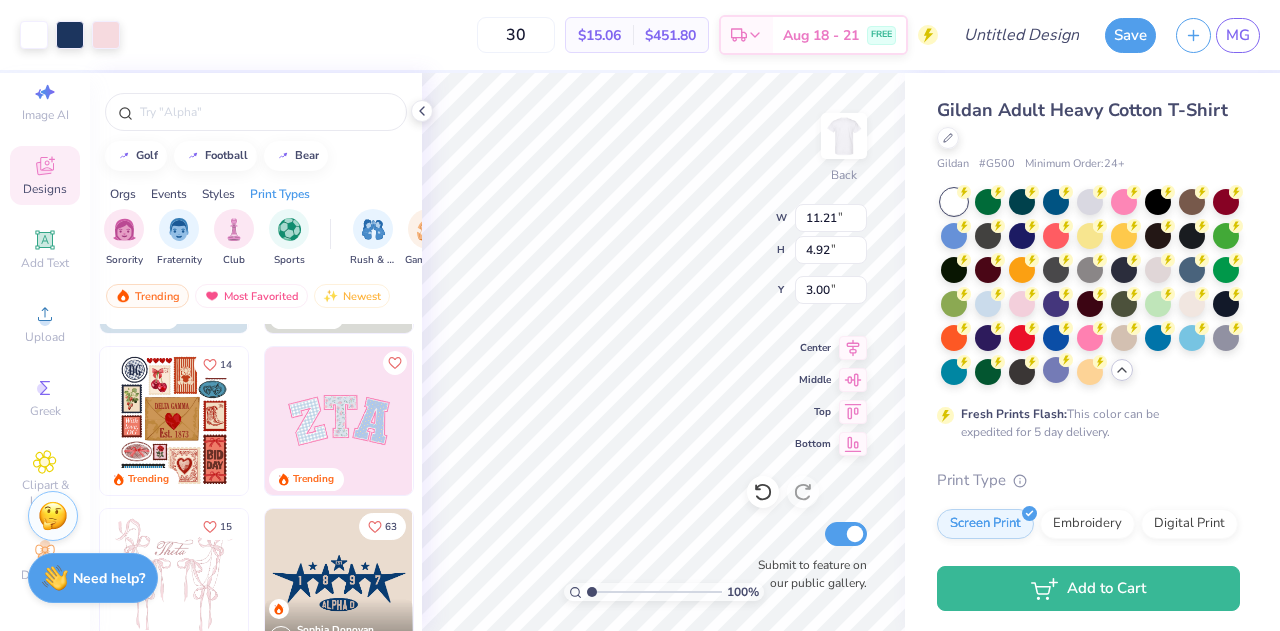 click at bounding box center [174, 421] 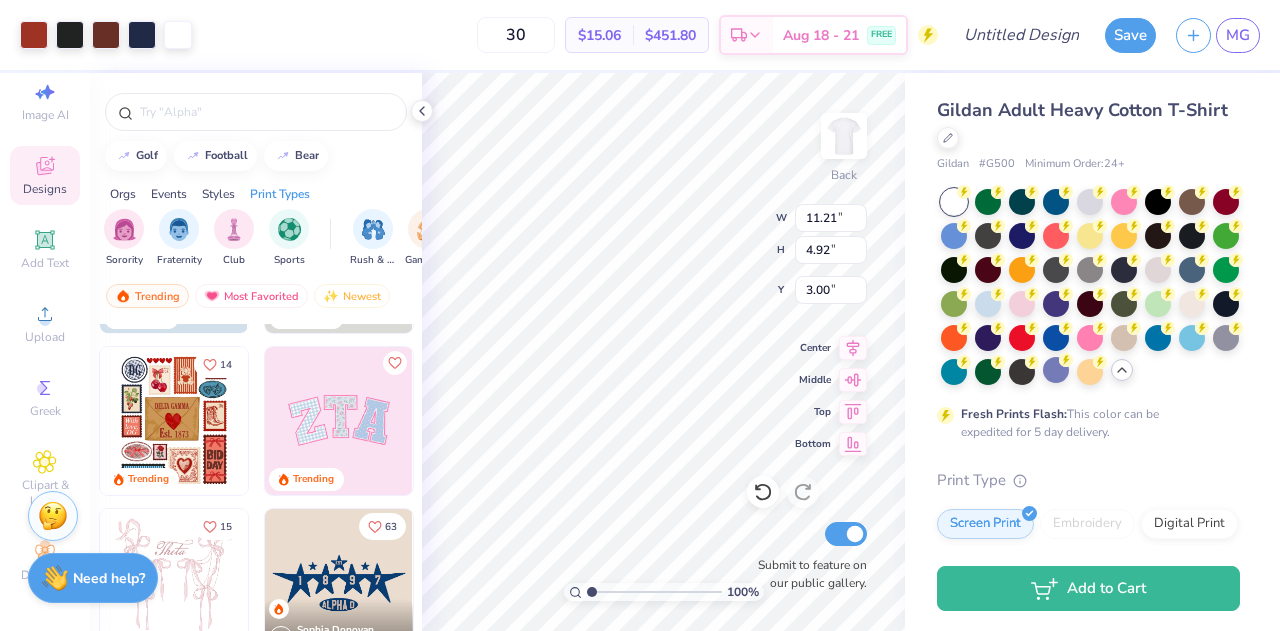 type on "11.65" 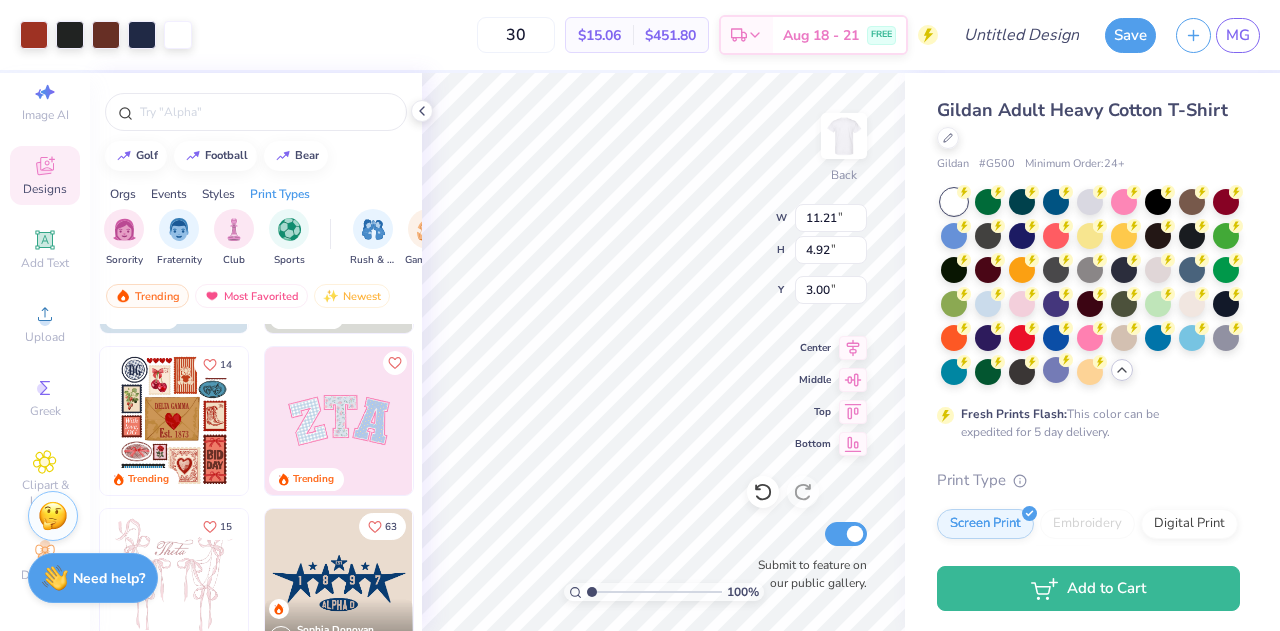 type on "14.13" 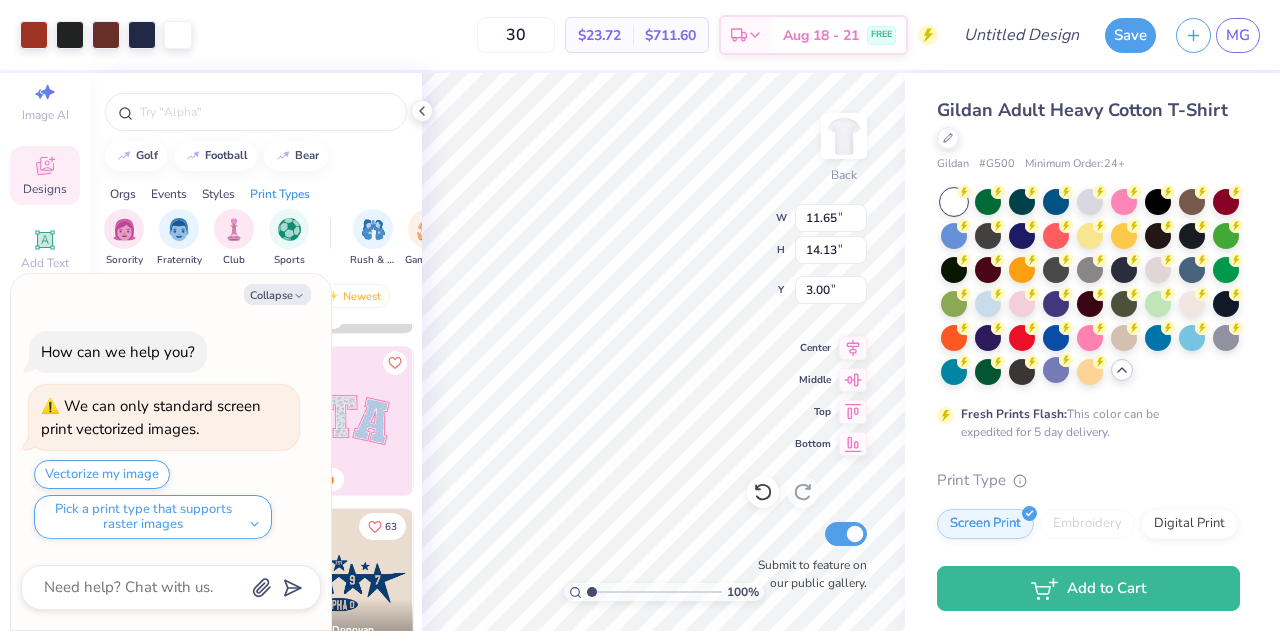 click on "Orgs Events Styles Print Types" at bounding box center (256, 189) 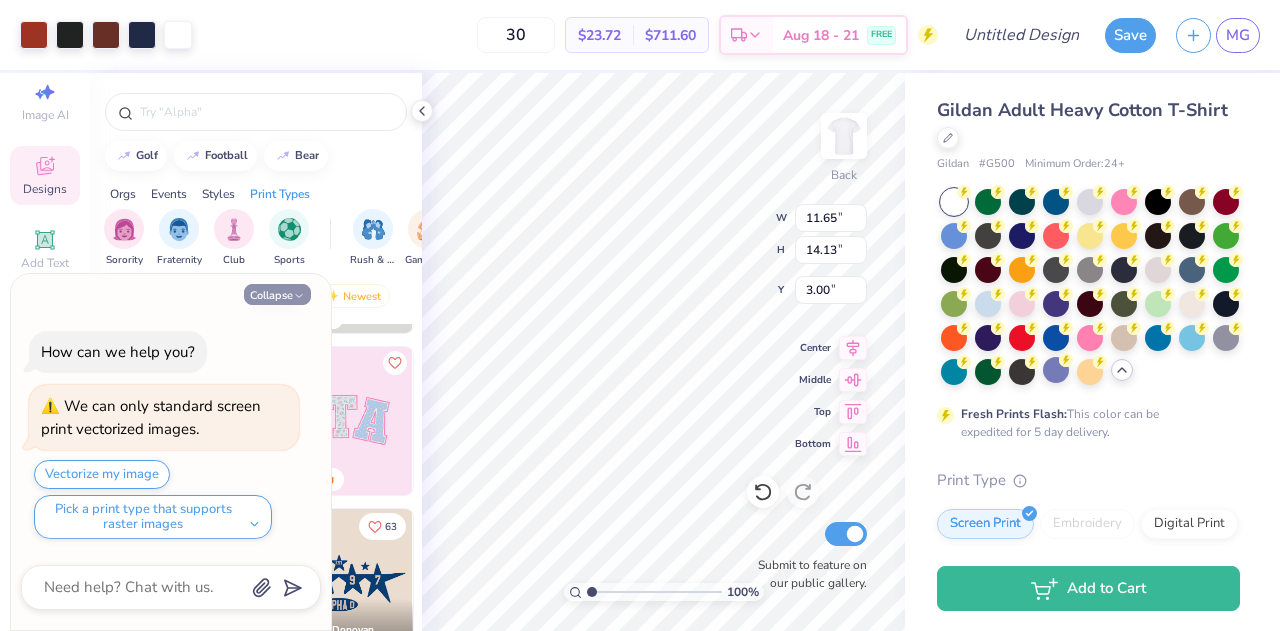 click on "Collapse" at bounding box center (277, 294) 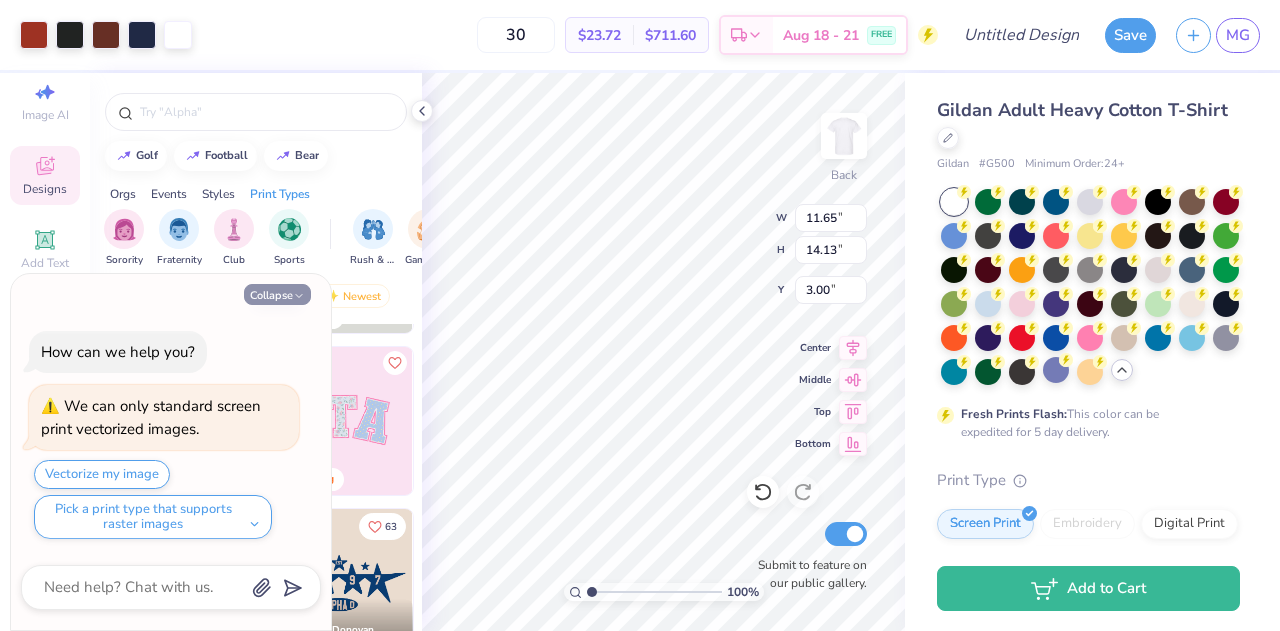 type on "x" 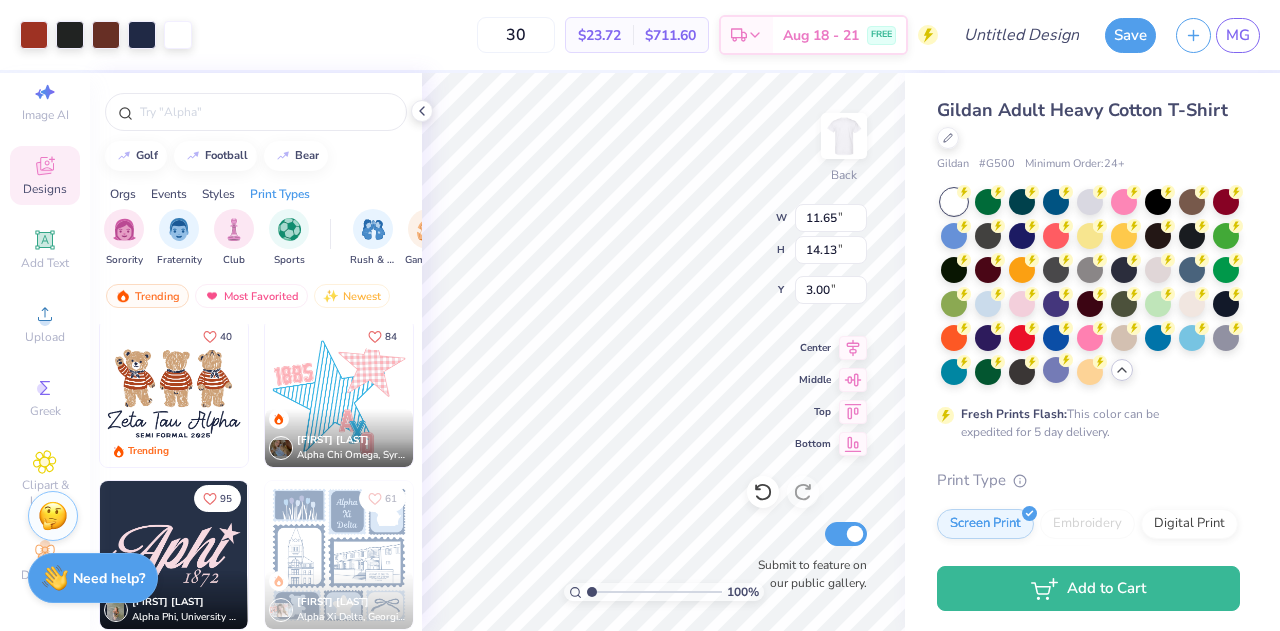 scroll, scrollTop: 1787, scrollLeft: 0, axis: vertical 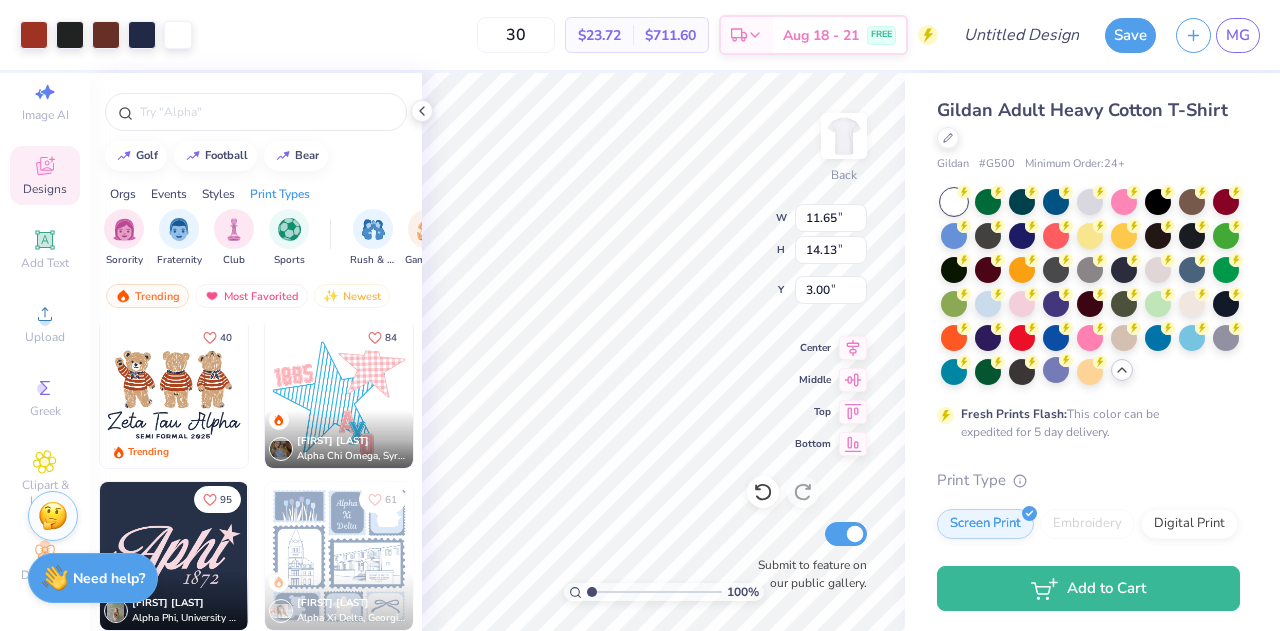 click at bounding box center [174, 394] 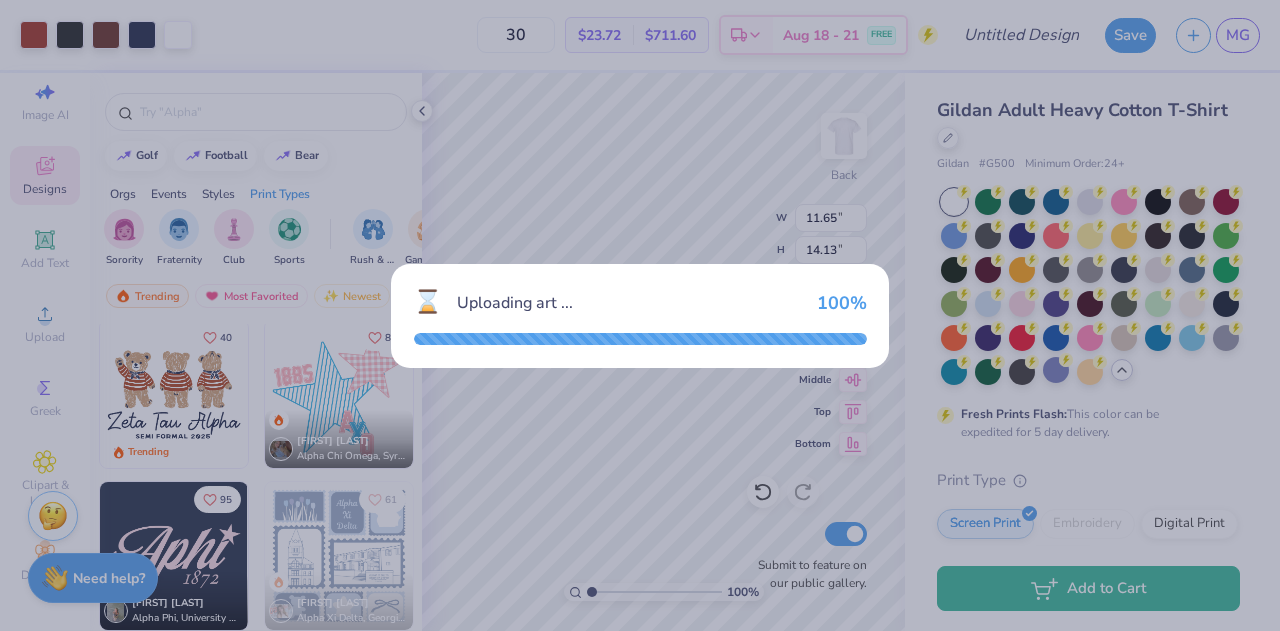 click on "⌛ Uploading art ... 100 %" at bounding box center [640, 302] 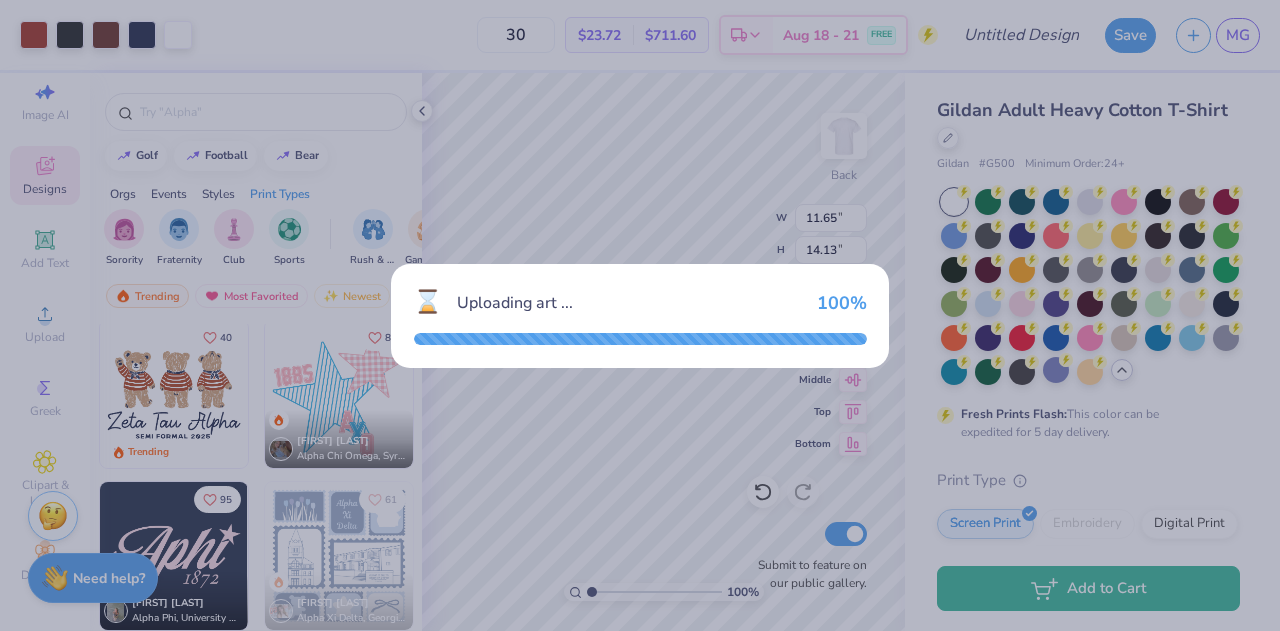click on "Uploading art ..." at bounding box center (629, 303) 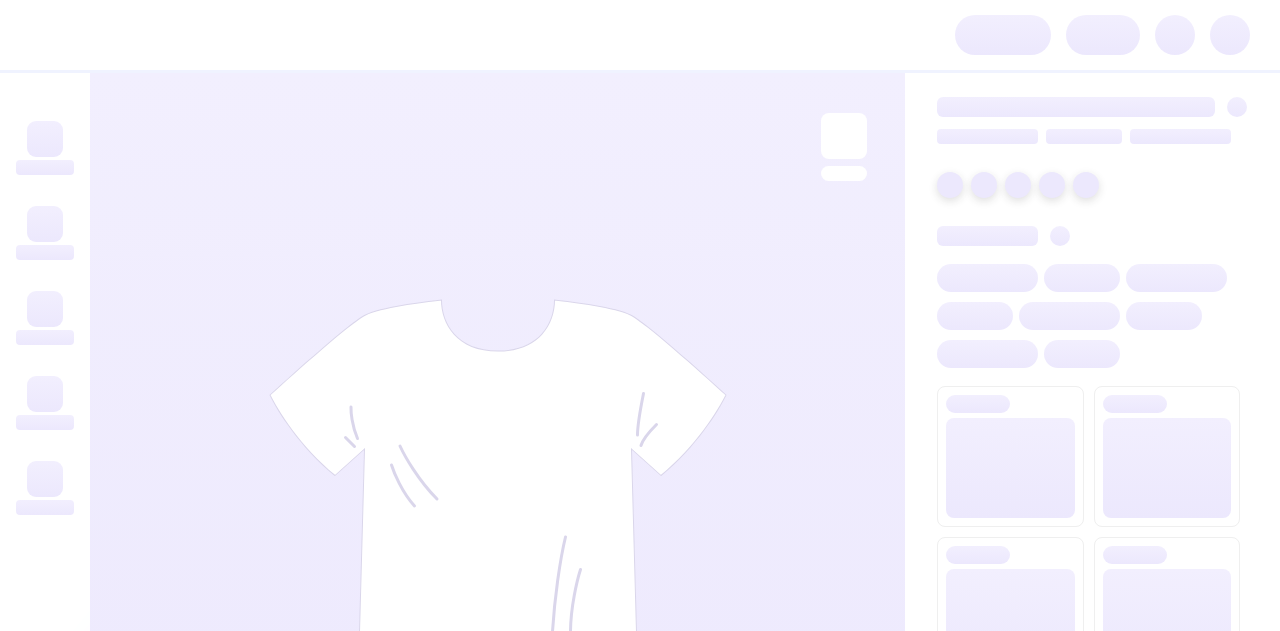scroll, scrollTop: 0, scrollLeft: 0, axis: both 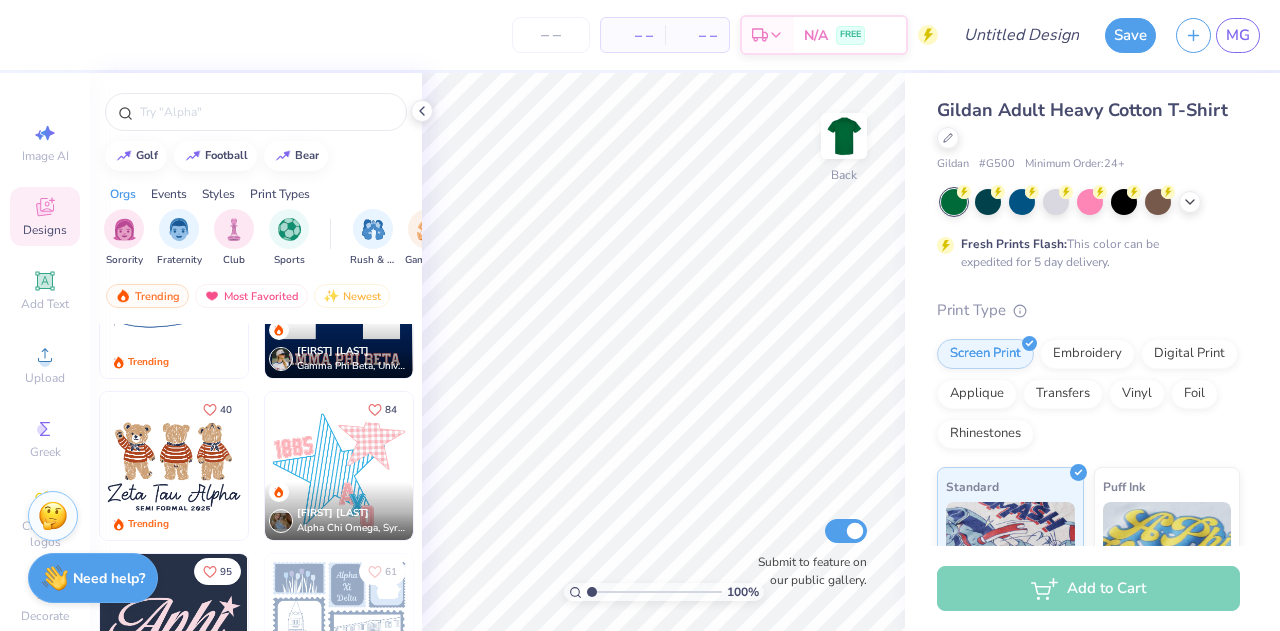 click at bounding box center [174, 466] 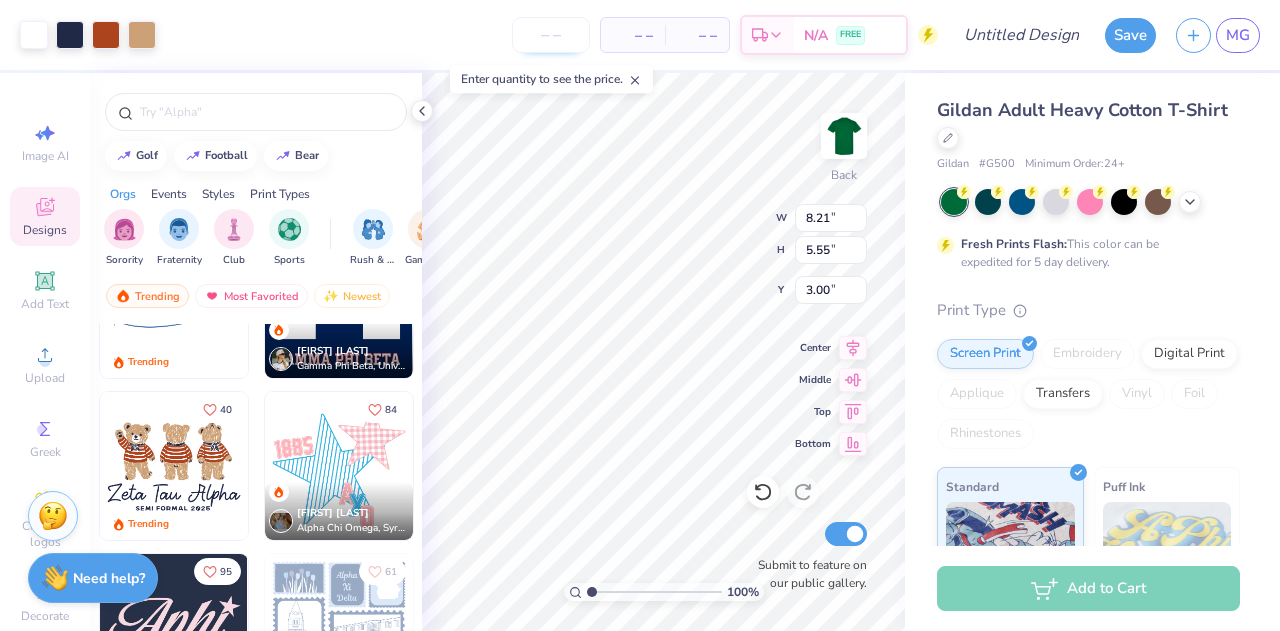 click at bounding box center [551, 35] 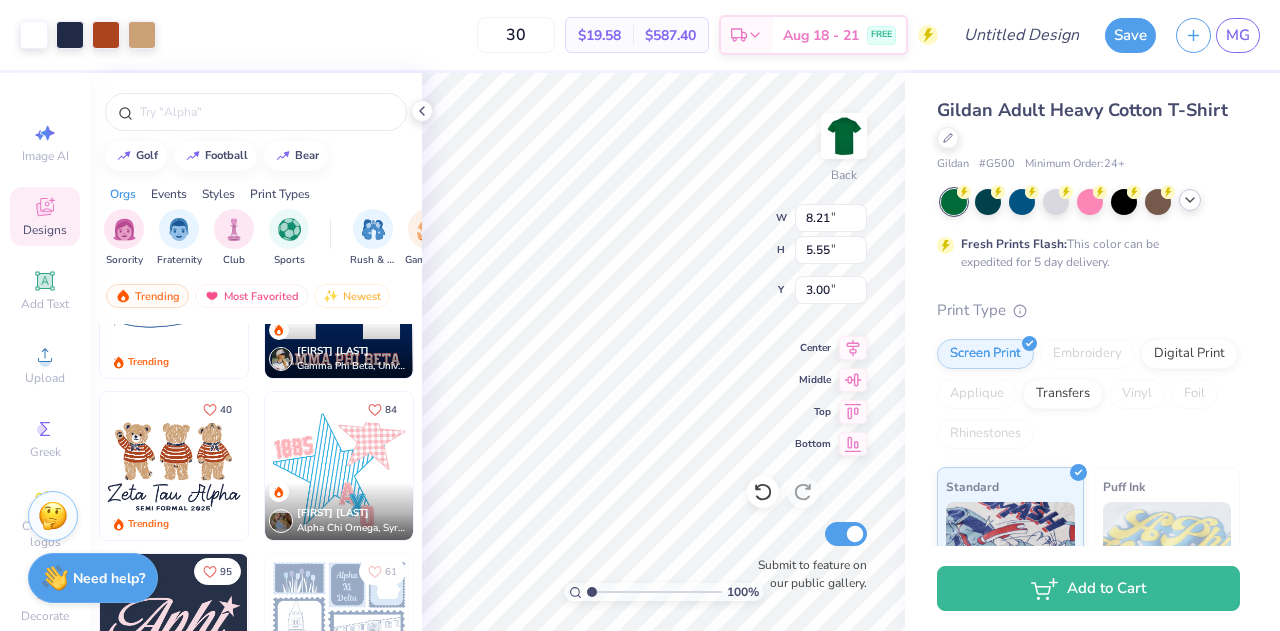 type on "30" 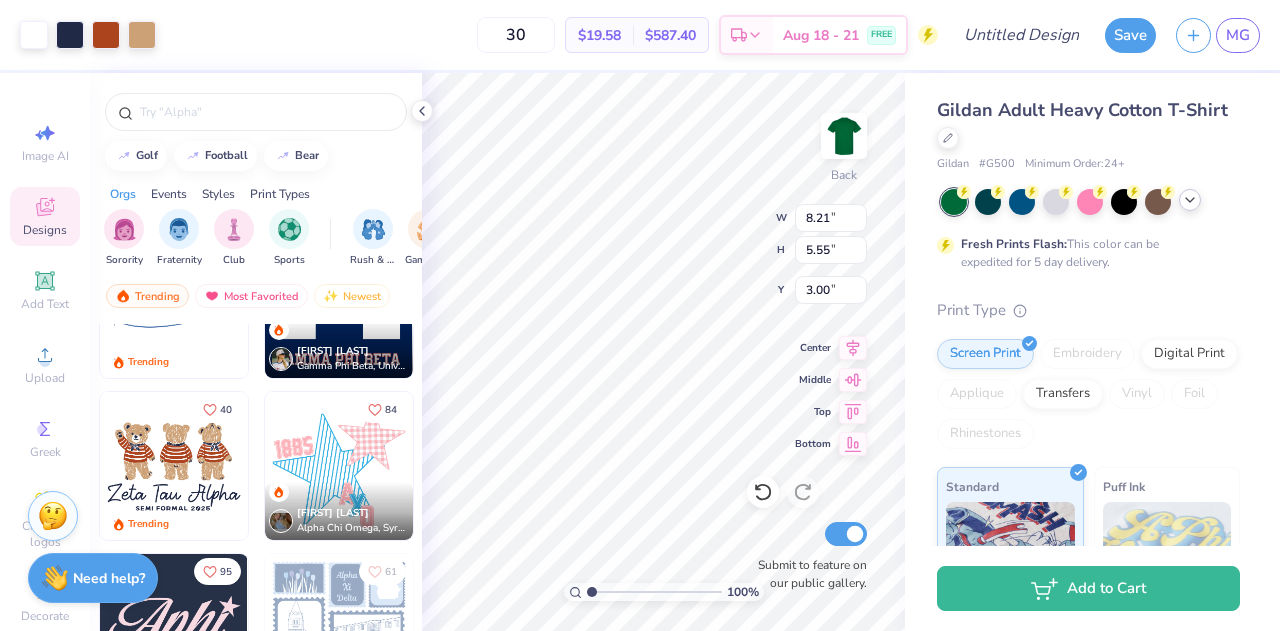 click 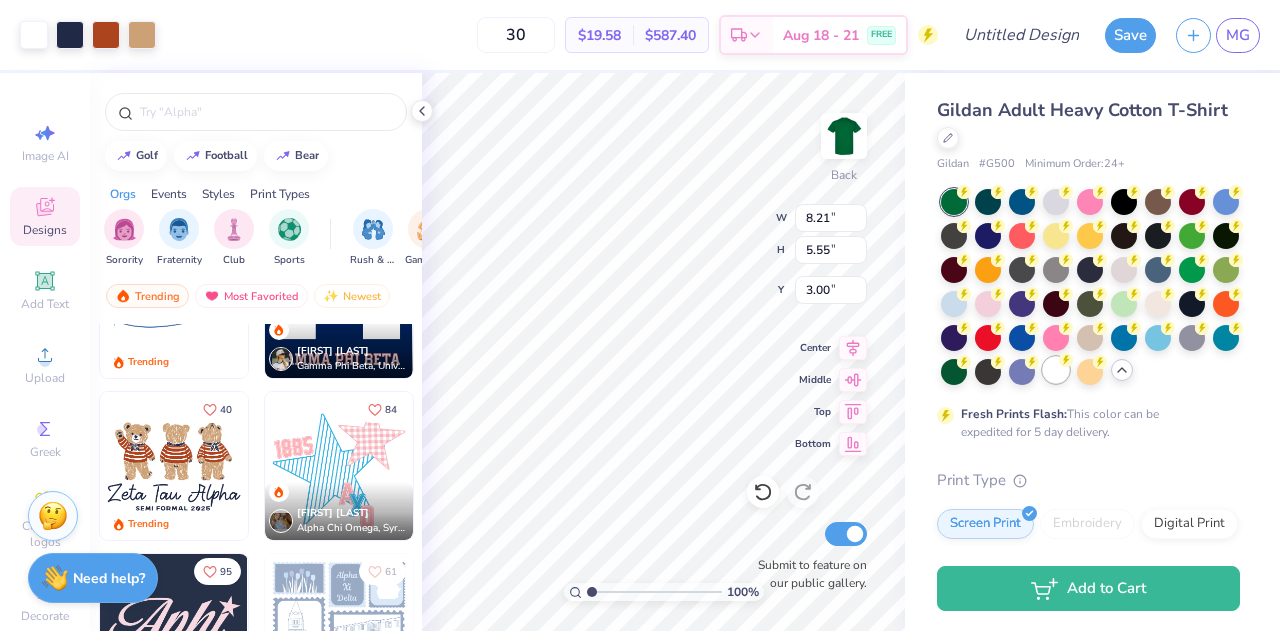click at bounding box center (1056, 370) 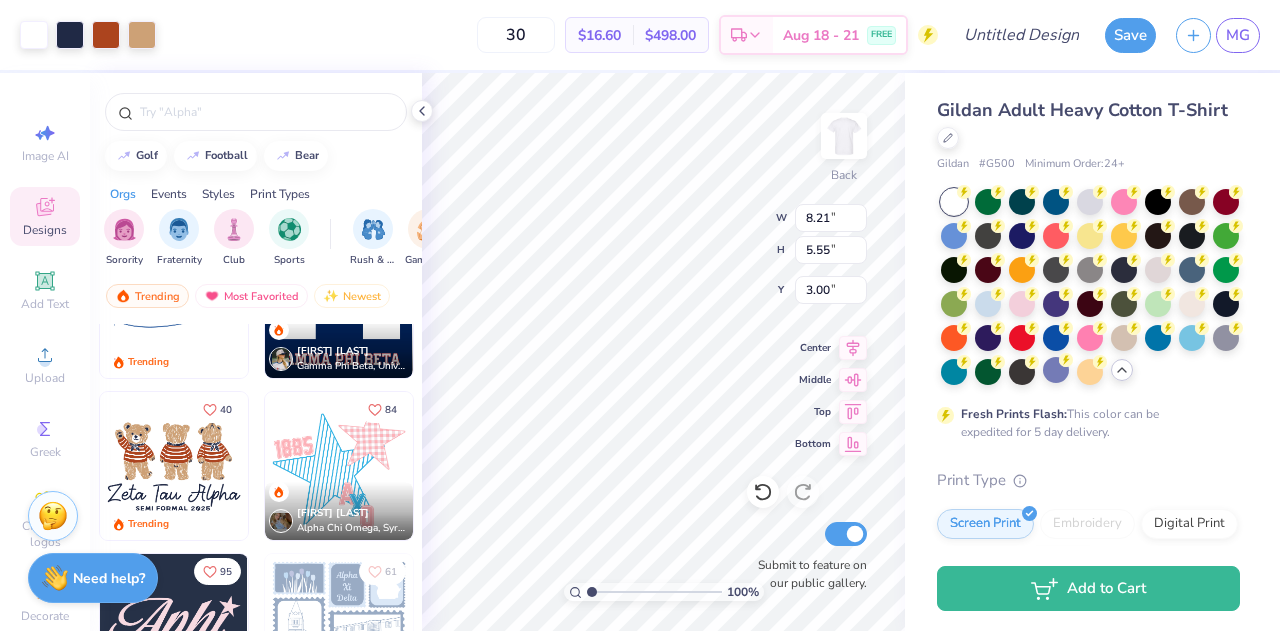 click on "Gildan Adult Heavy Cotton T-Shirt Gildan # G500 Minimum Order:  24 +   Fresh Prints Flash:  This color can be expedited for 5 day delivery. Print Type Screen Print Embroidery Digital Print Applique Transfers Vinyl Foil Rhinestones Standard Puff Ink Neon Ink Metallic & Glitter Ink Glow in the Dark Ink Water based Ink" at bounding box center [1092, 581] 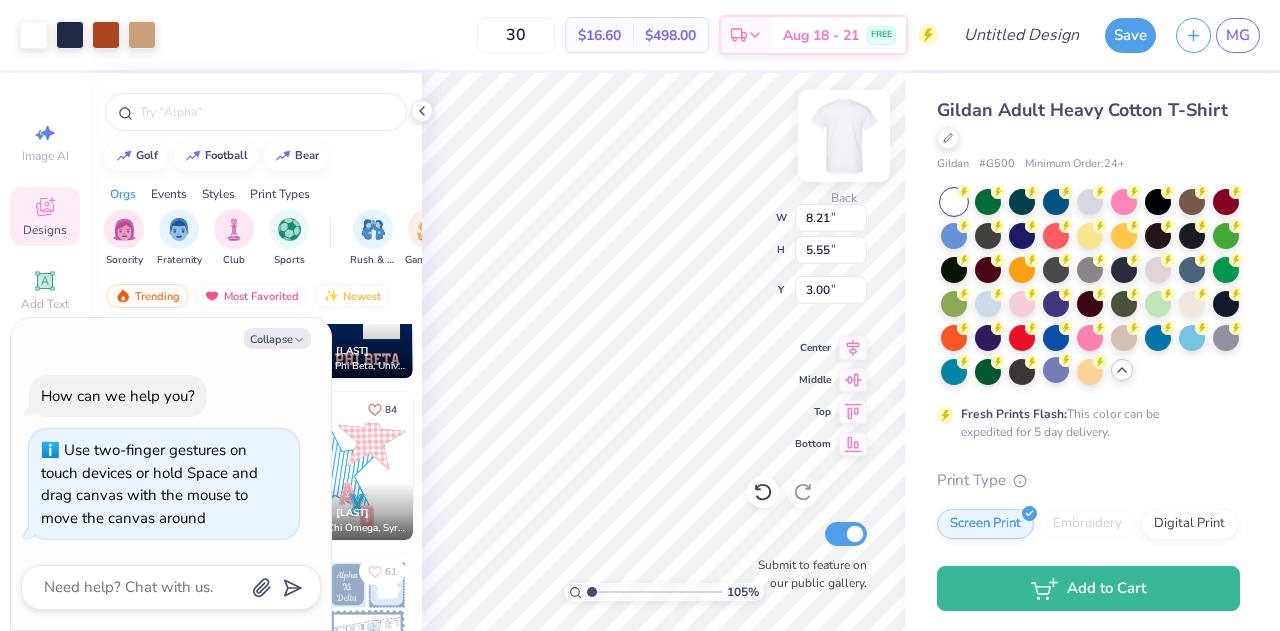 type on "1.08961168857334" 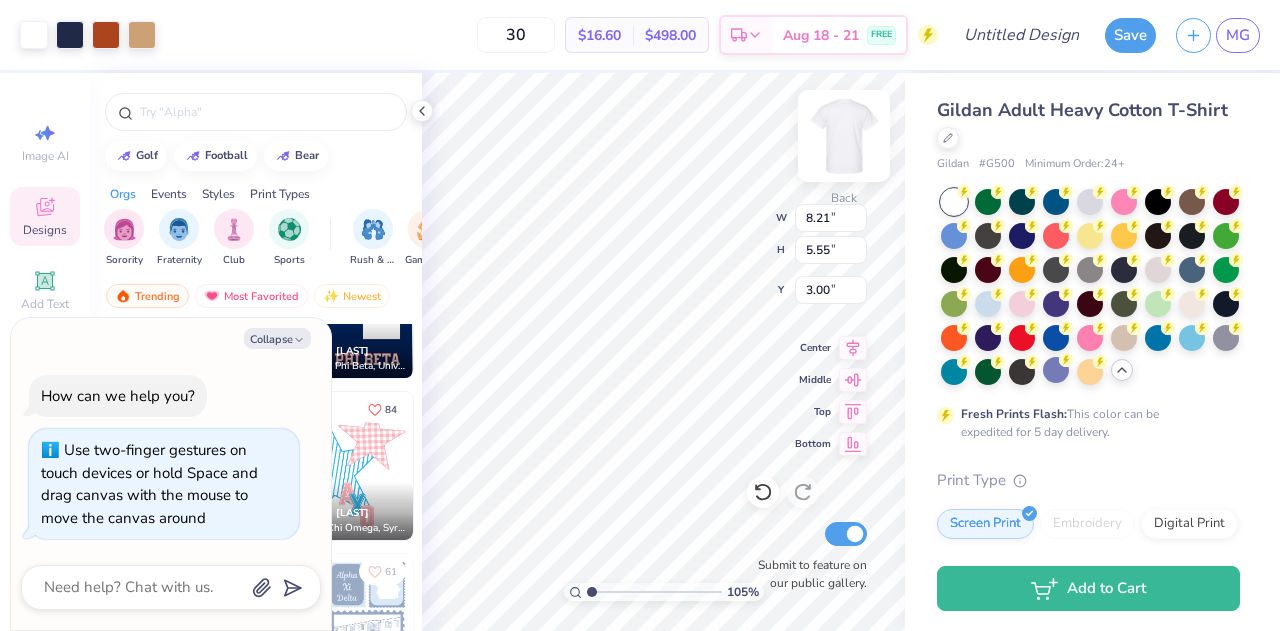 type on "x" 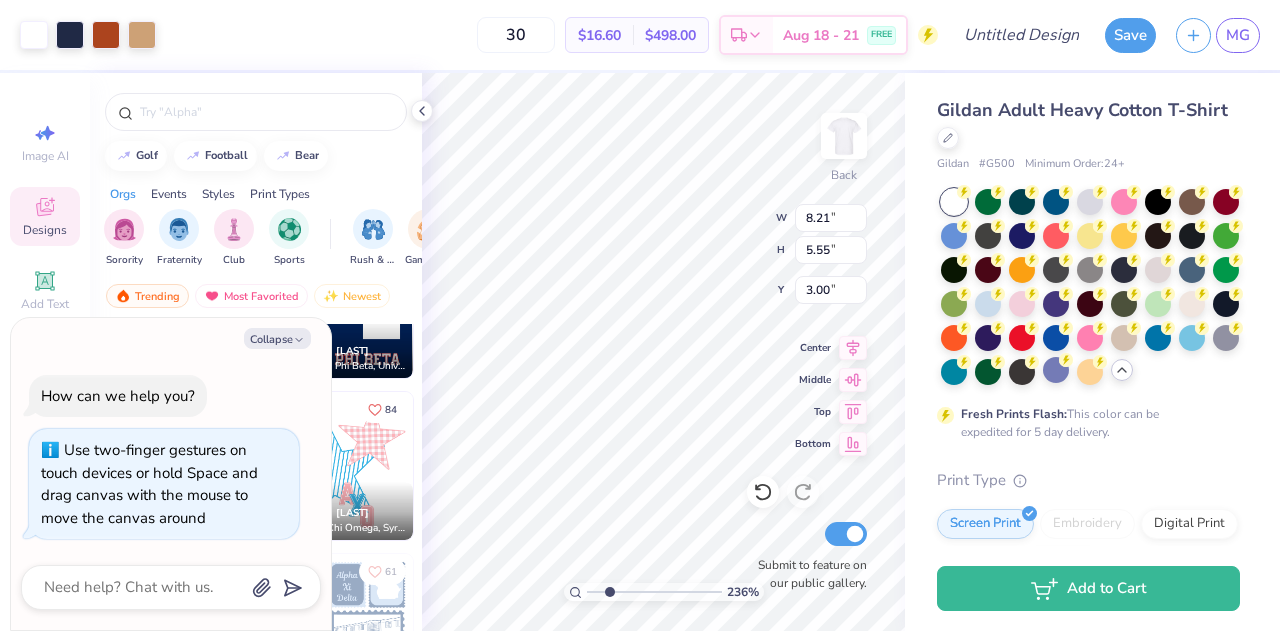 type on "2.35673535482647" 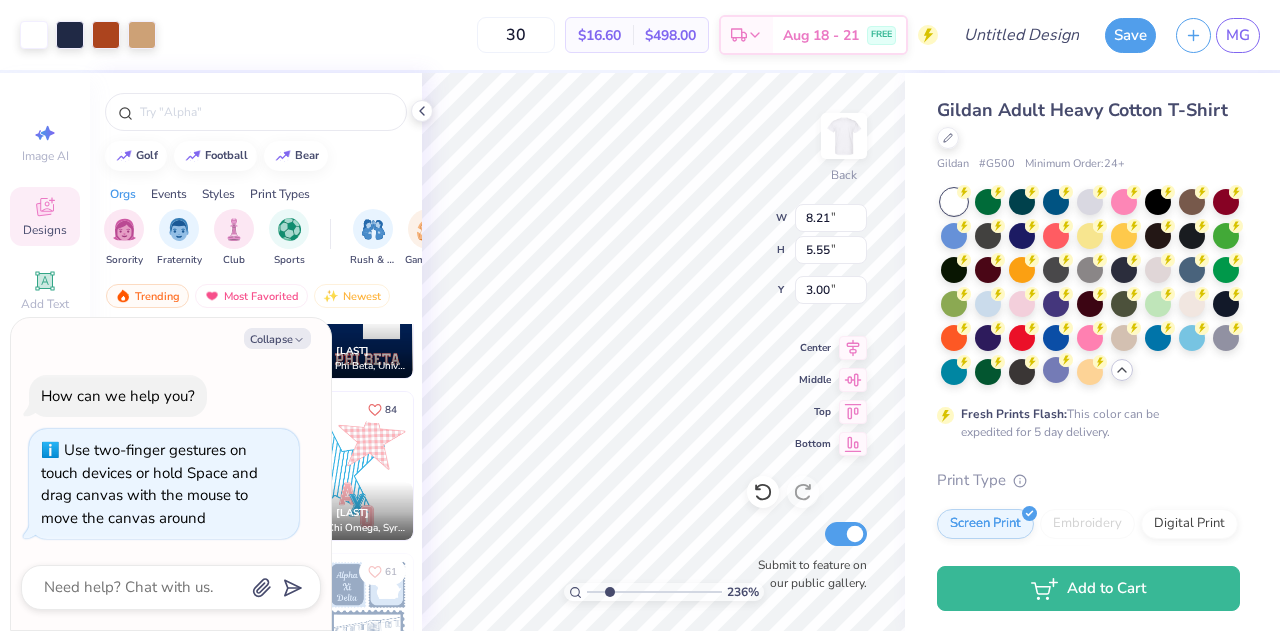 type on "x" 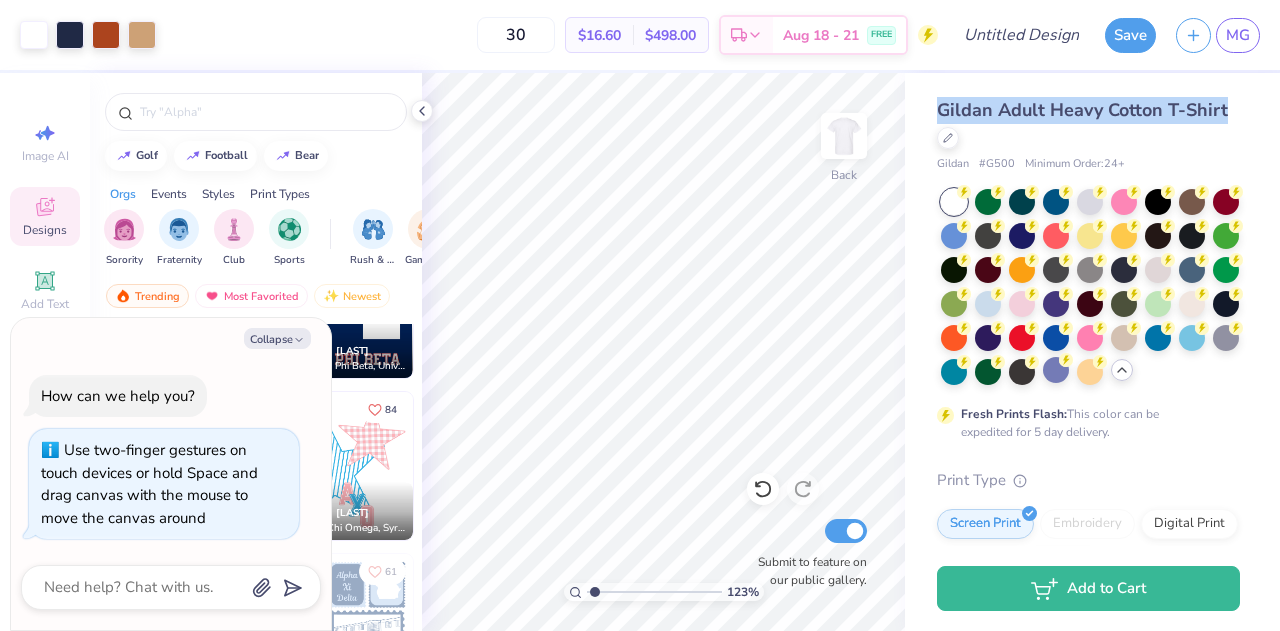 drag, startPoint x: 936, startPoint y: 111, endPoint x: 999, endPoint y: 148, distance: 73.061615 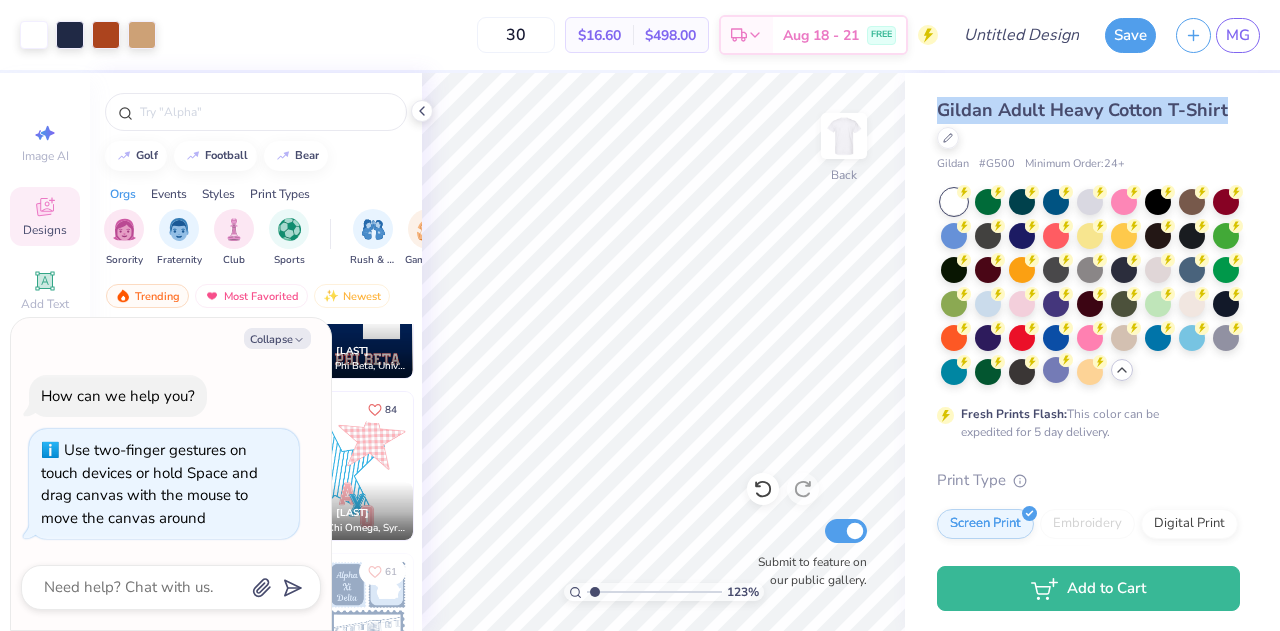 click on "Gildan Adult Heavy Cotton T-Shirt" at bounding box center [1088, 124] 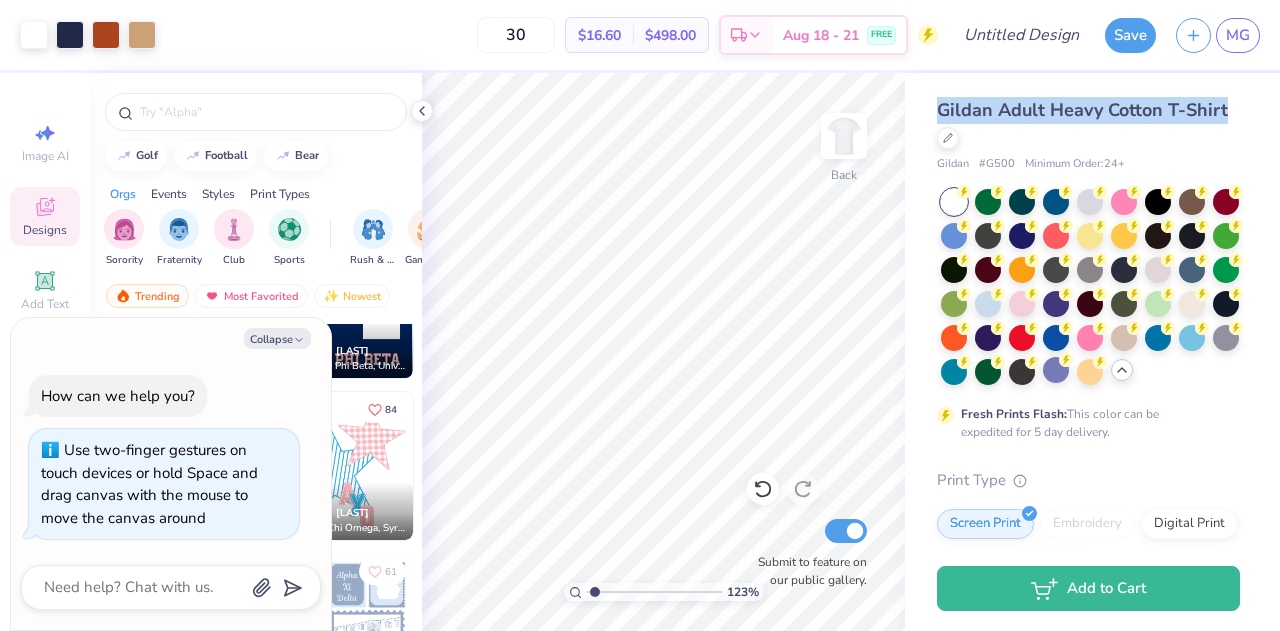 click on "Gildan Adult Heavy Cotton T-Shirt" at bounding box center (1082, 110) 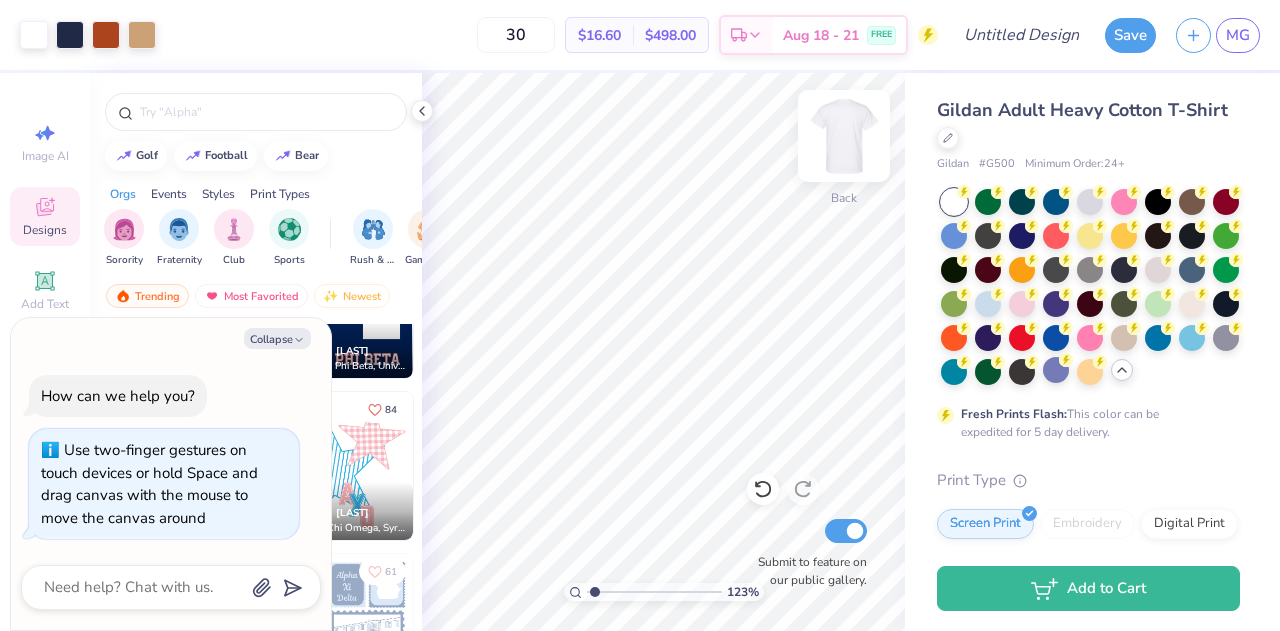 type on "1.22945002915099" 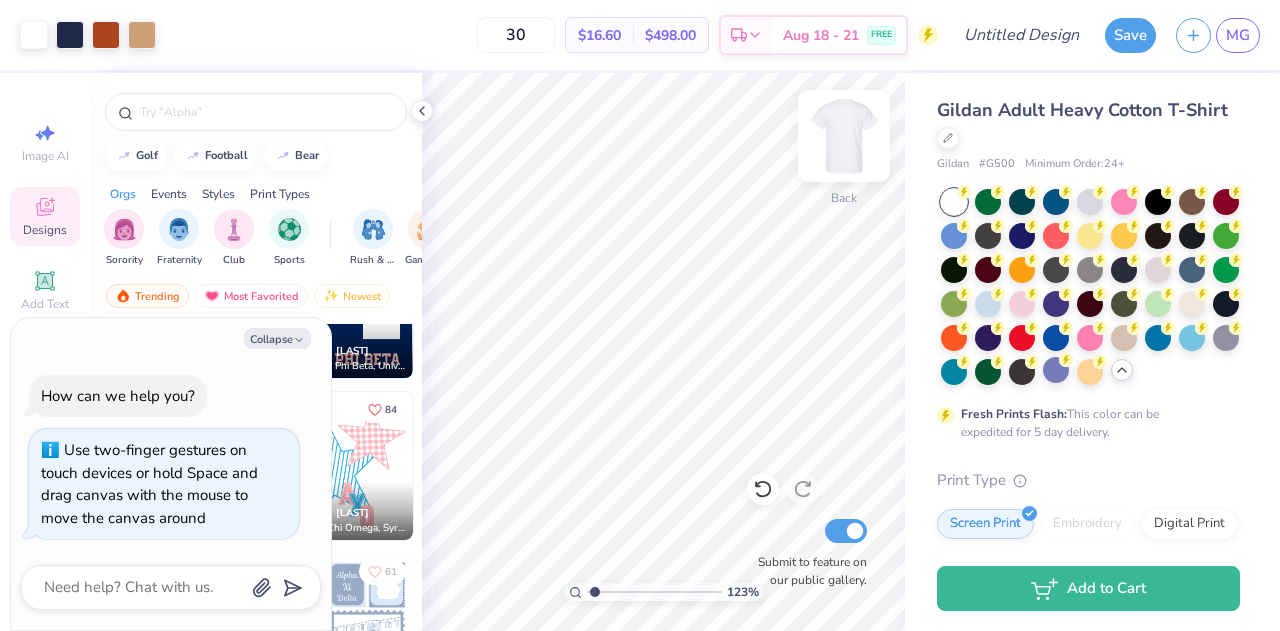 type on "x" 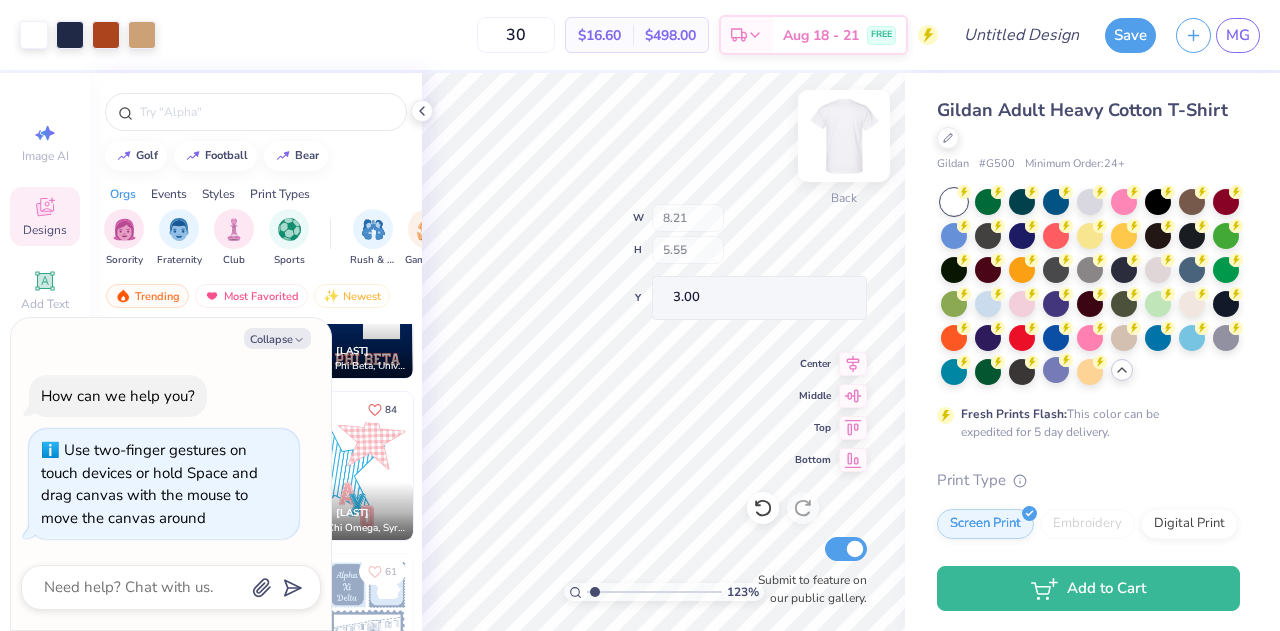type on "1.22945002915099" 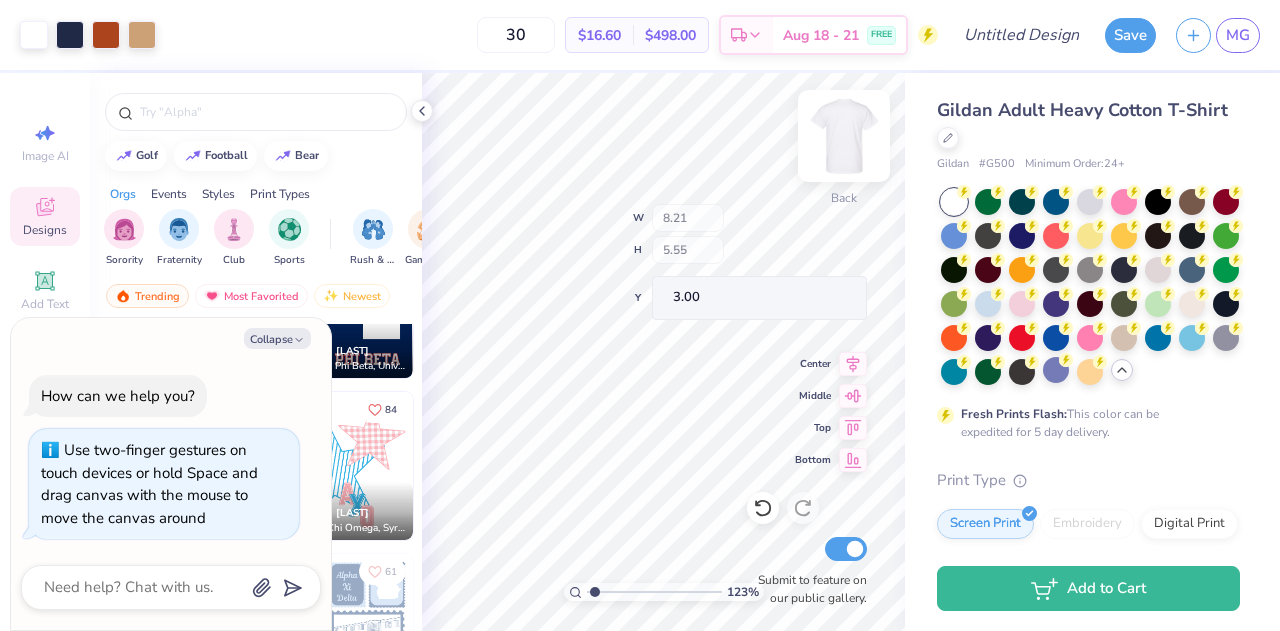 type on "x" 